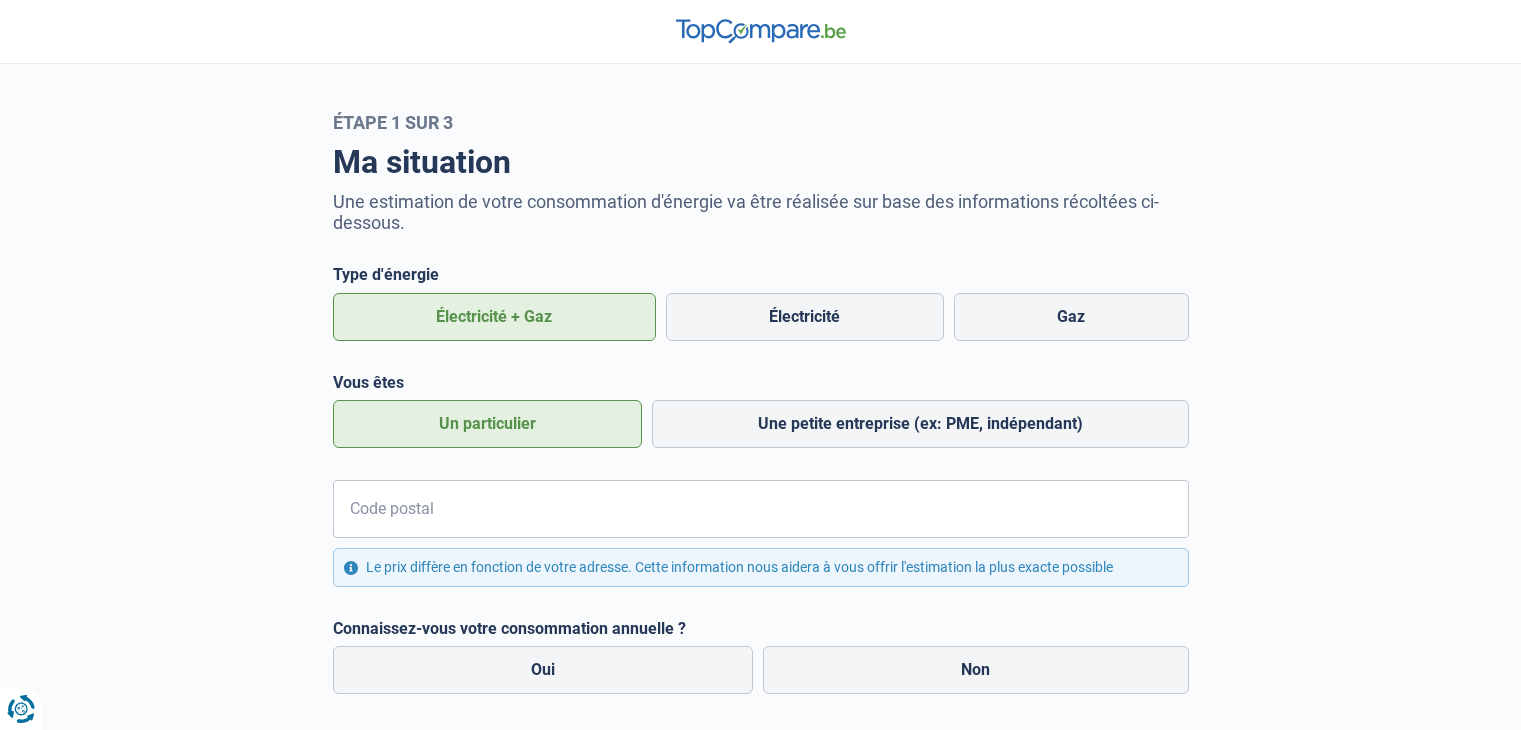 scroll, scrollTop: 0, scrollLeft: 0, axis: both 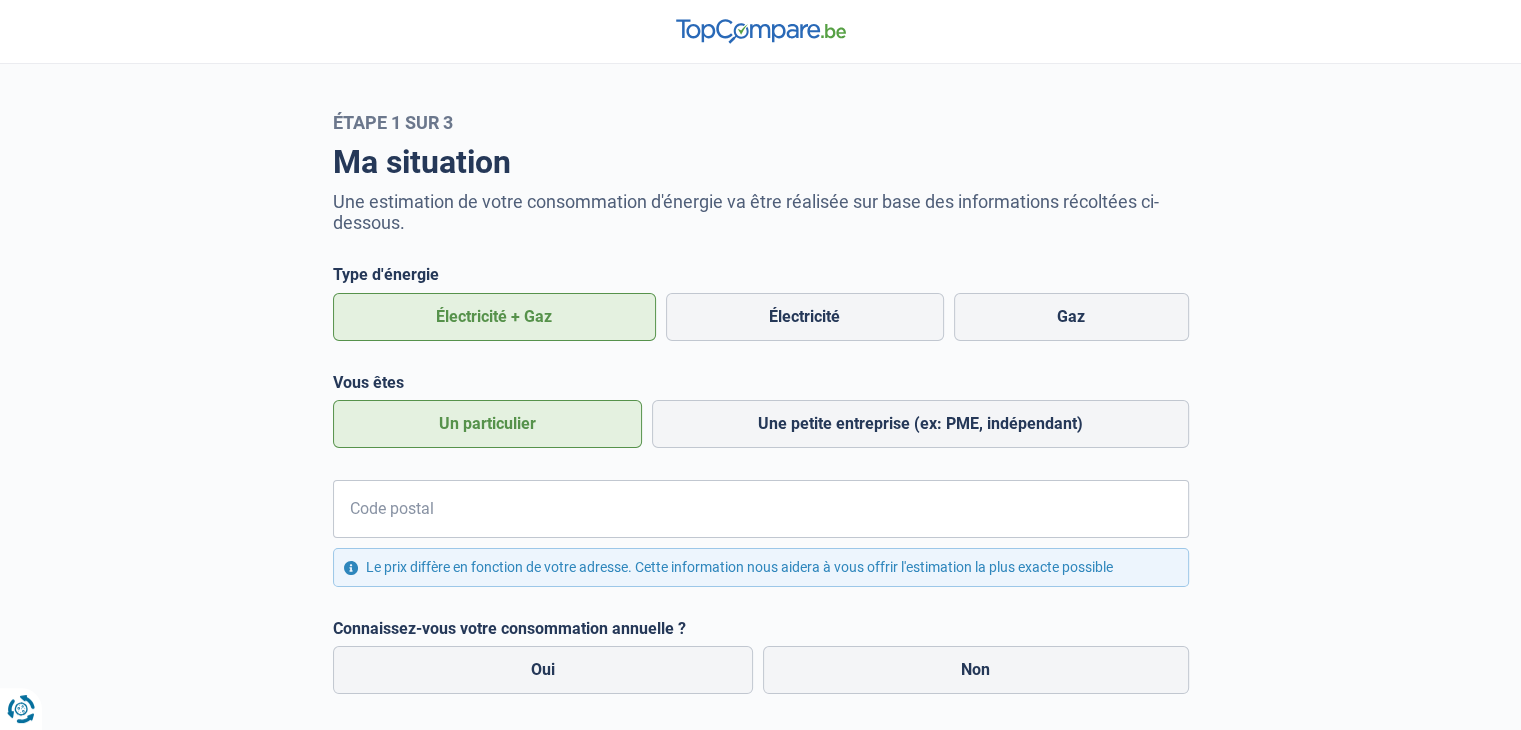 click on "Ma situation Une estimation de votre consommation d'énergie va être réalisée sur base des informations récoltées ci-dessous. Type d'énergie Électricité + Gaz Électricité Gaz Vous êtes Un particulier Une petite entreprise (ex: PME, indépendant) [POSTAL_CODE] Le prix diffère en fonction de votre adresse. Cette information nous aidera à vous offrir l'estimation la plus exacte possible Connaissez-vous votre consommation annuelle ? Oui Non Retour Suivant" at bounding box center [761, 458] 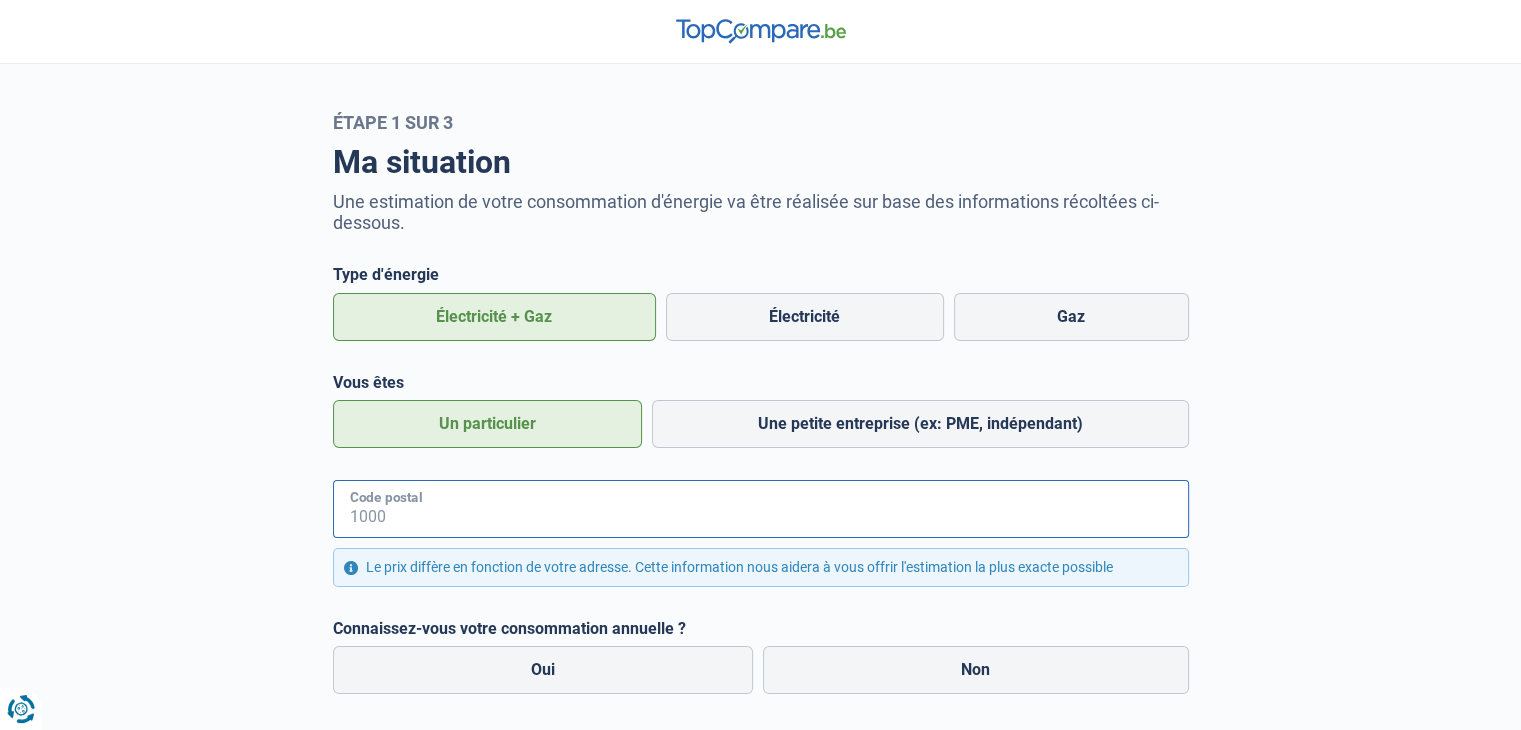 click on "Code postal" at bounding box center (761, 509) 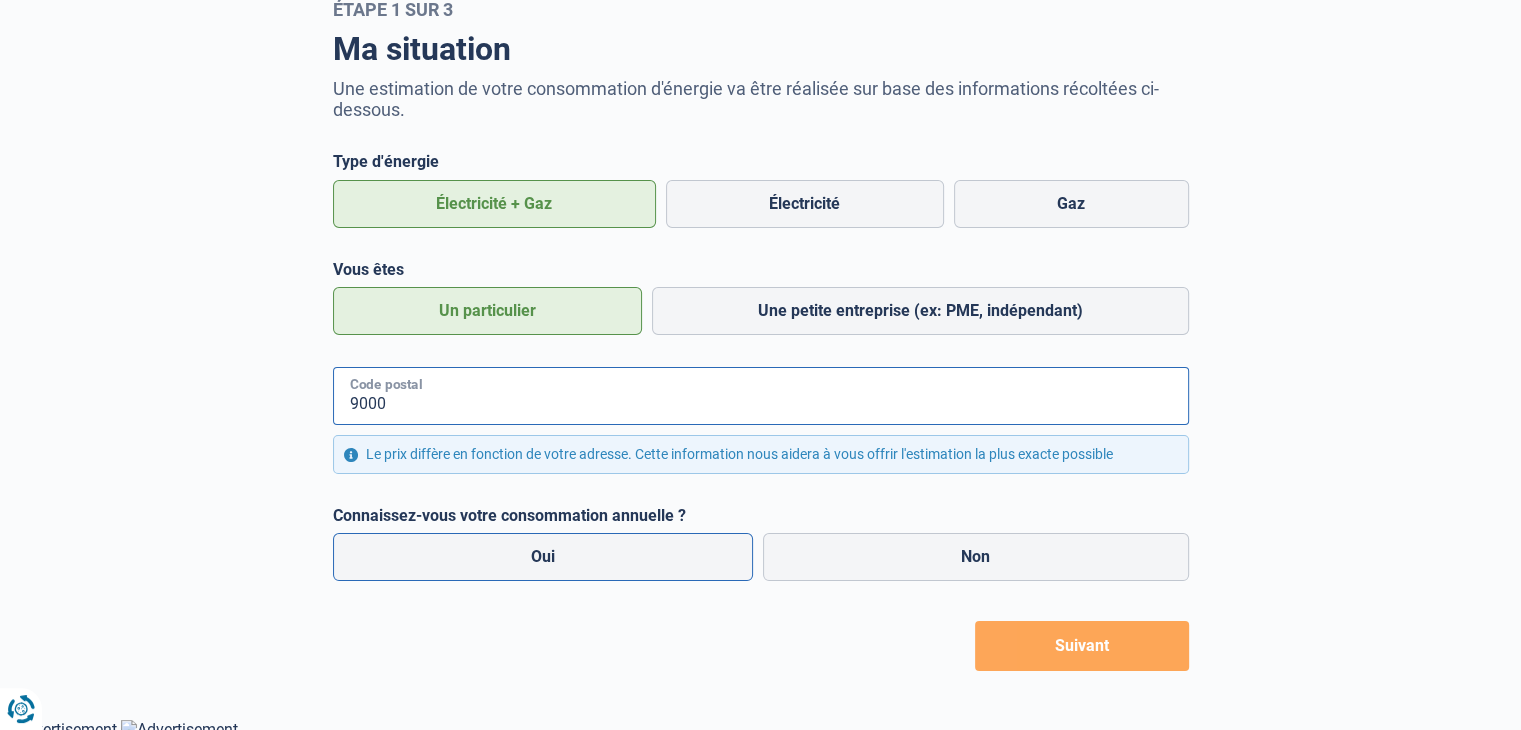 scroll, scrollTop: 123, scrollLeft: 0, axis: vertical 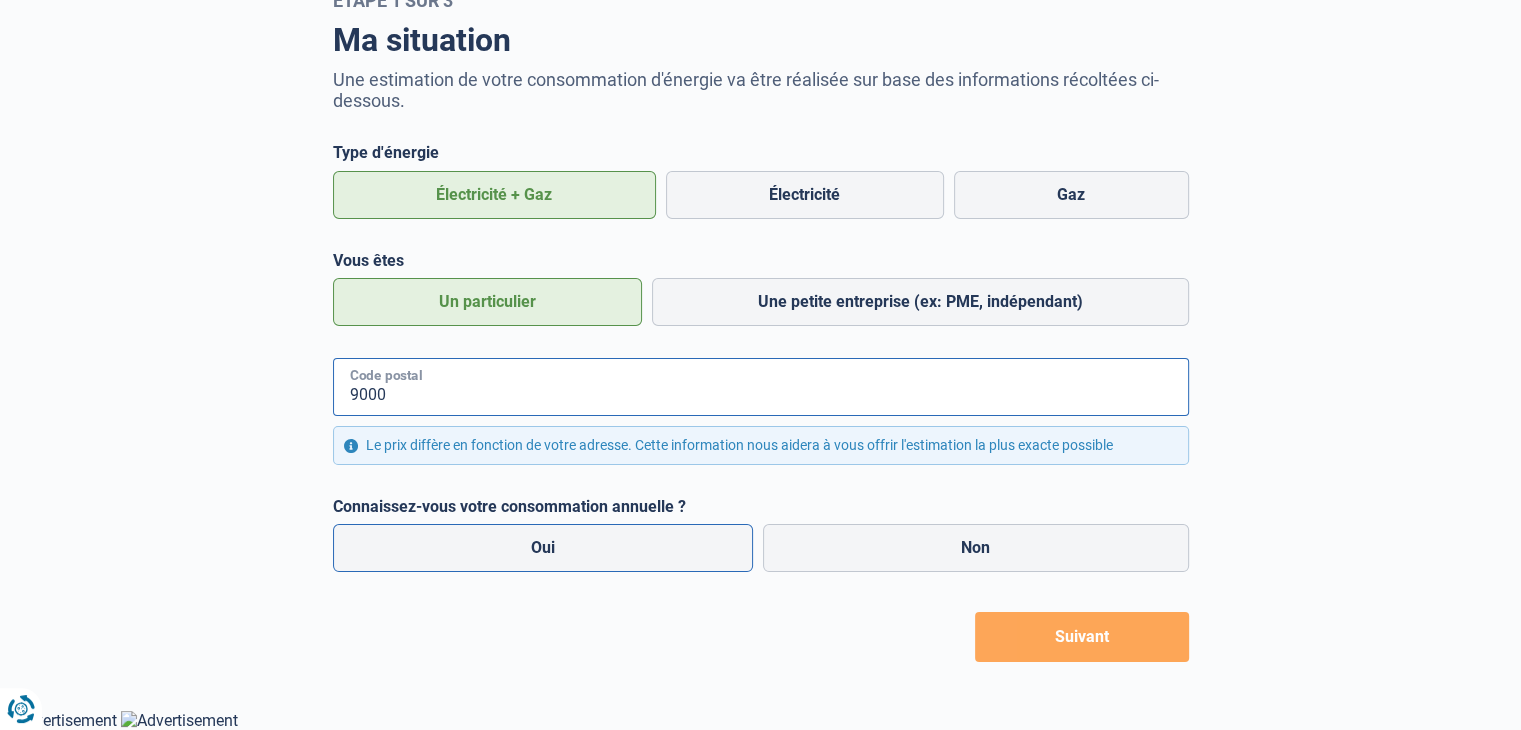 type on "9000" 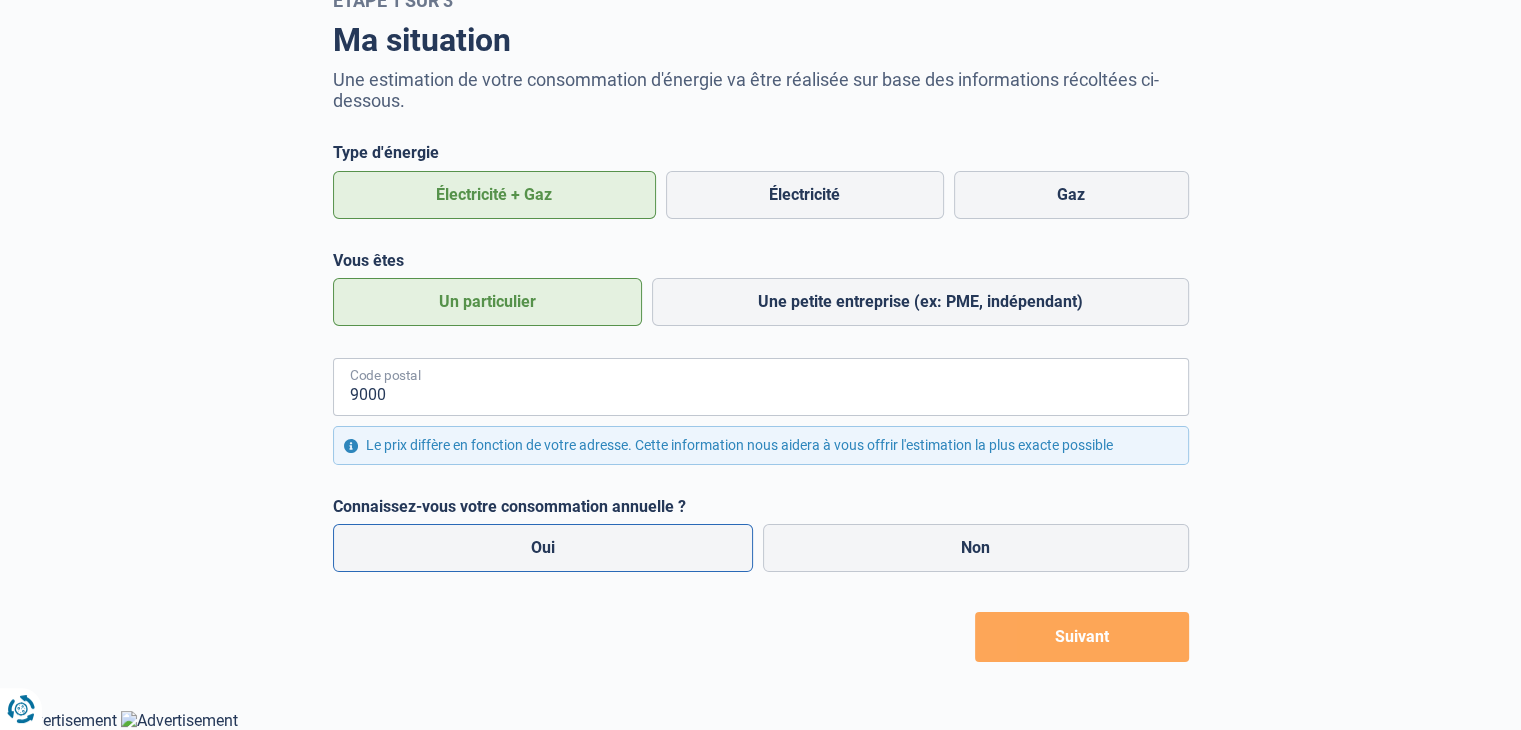 click on "Oui" at bounding box center [543, 548] 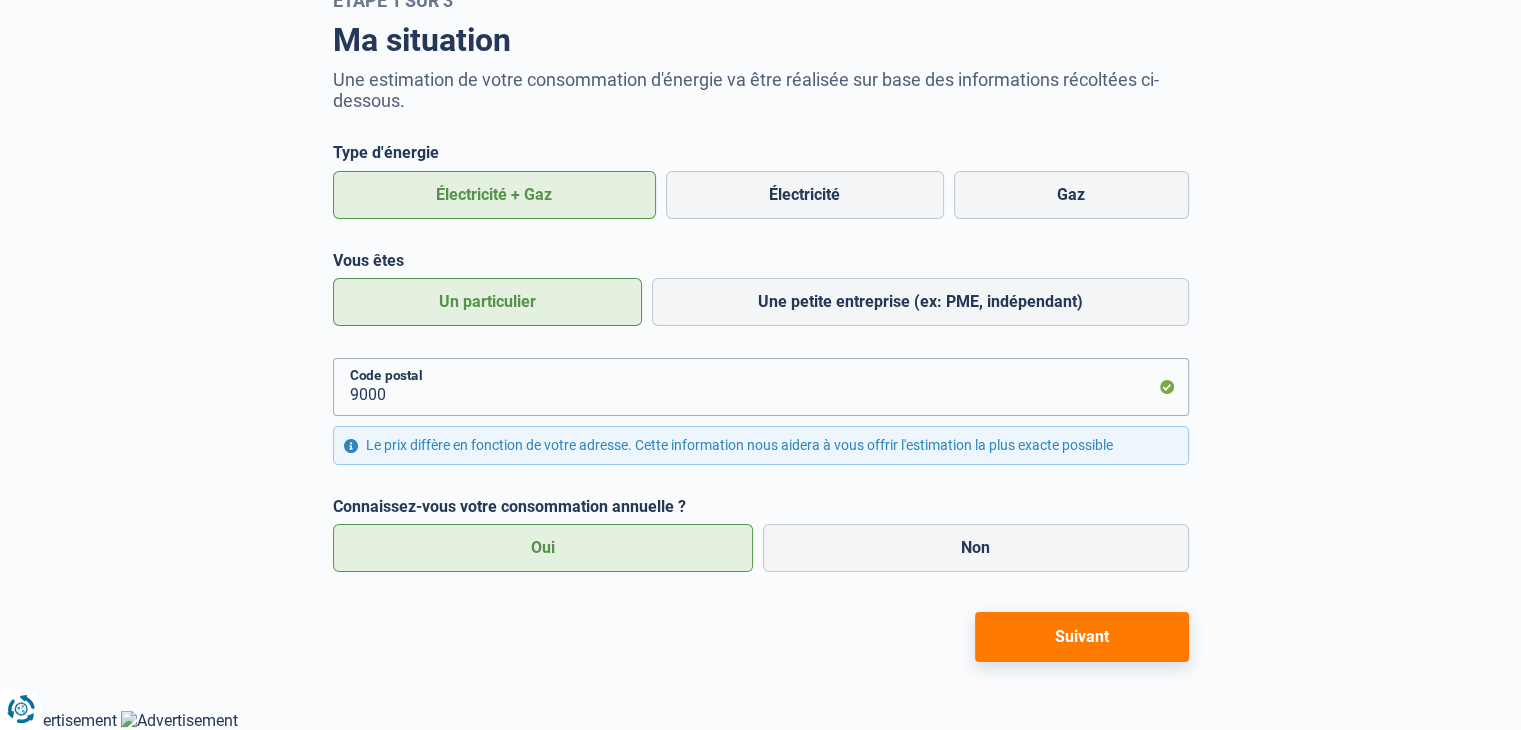 click on "Suivant" at bounding box center [1082, 637] 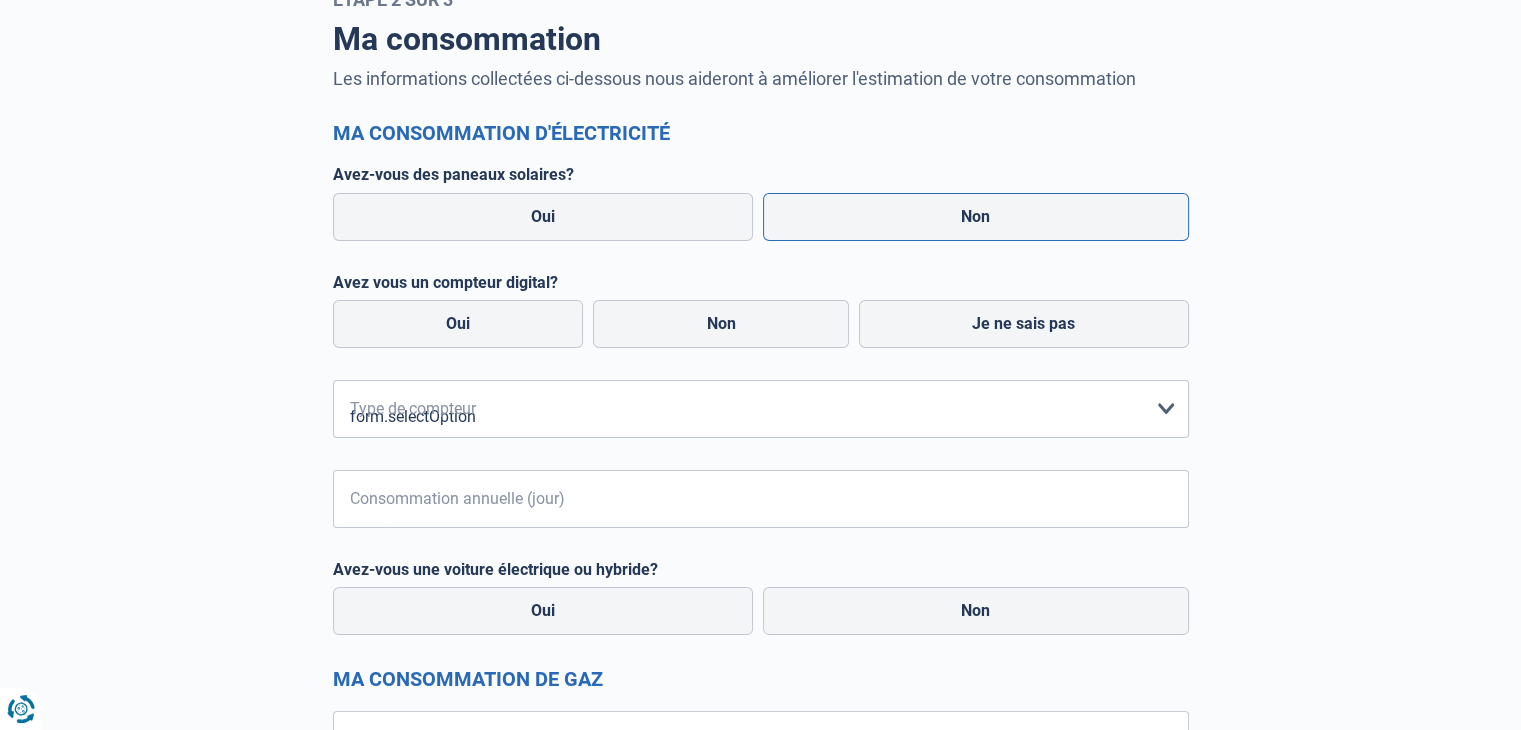 click on "Non" at bounding box center [976, 217] 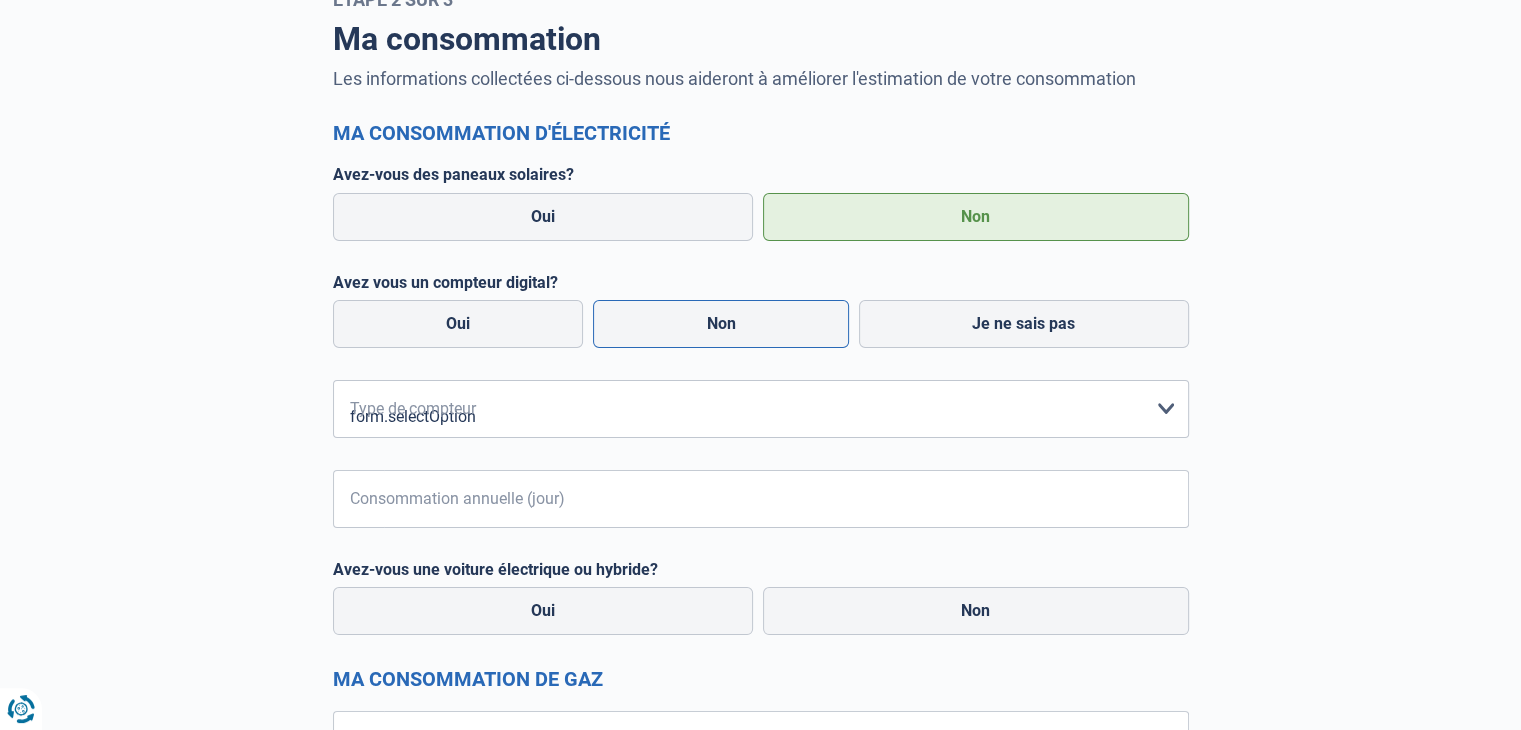 click on "Non" at bounding box center [721, 324] 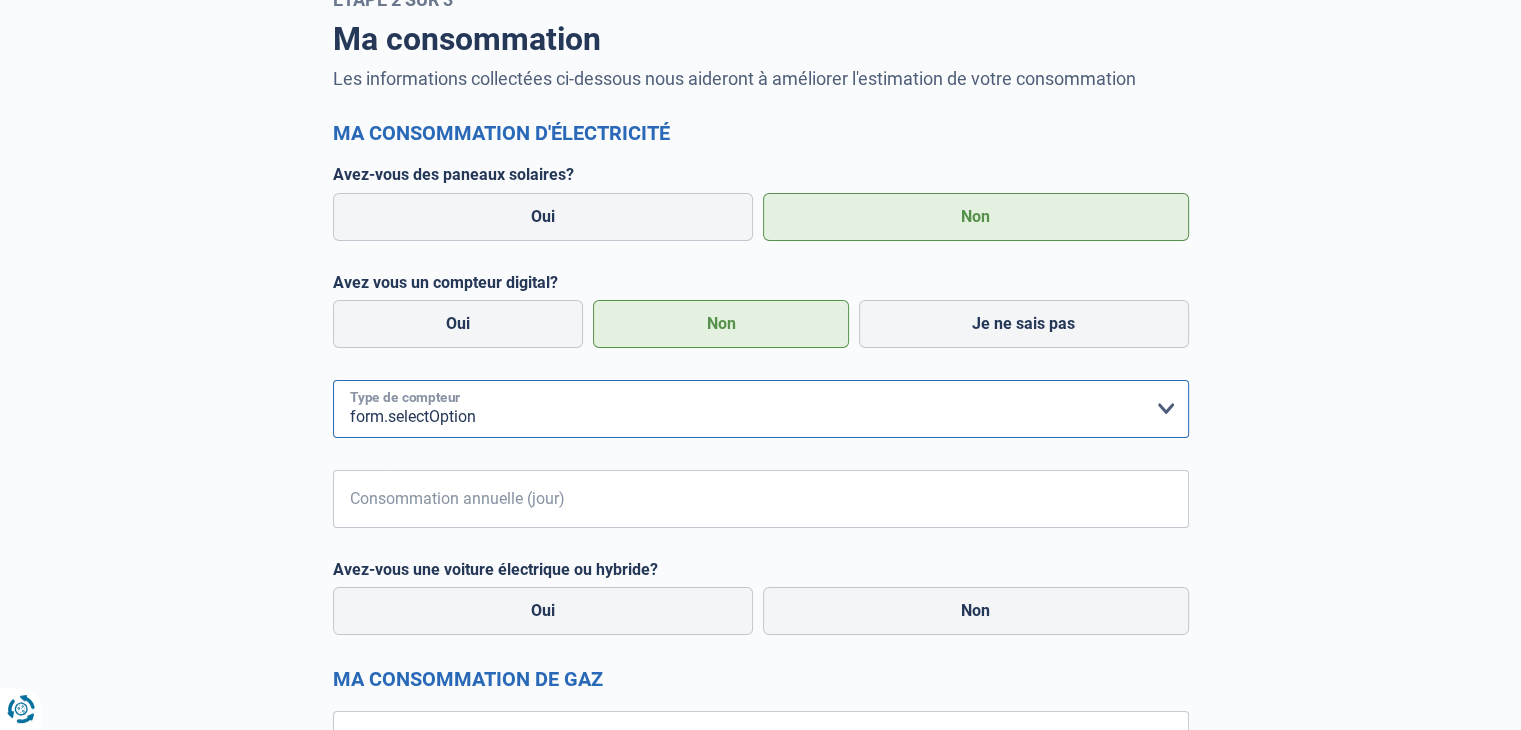 click on "form.selectOption Mono-horaire Bi-horaire Mono-horaire + exclusif nuit Bi-horaire + exclusif nuit Je ne sais pas" at bounding box center (761, 409) 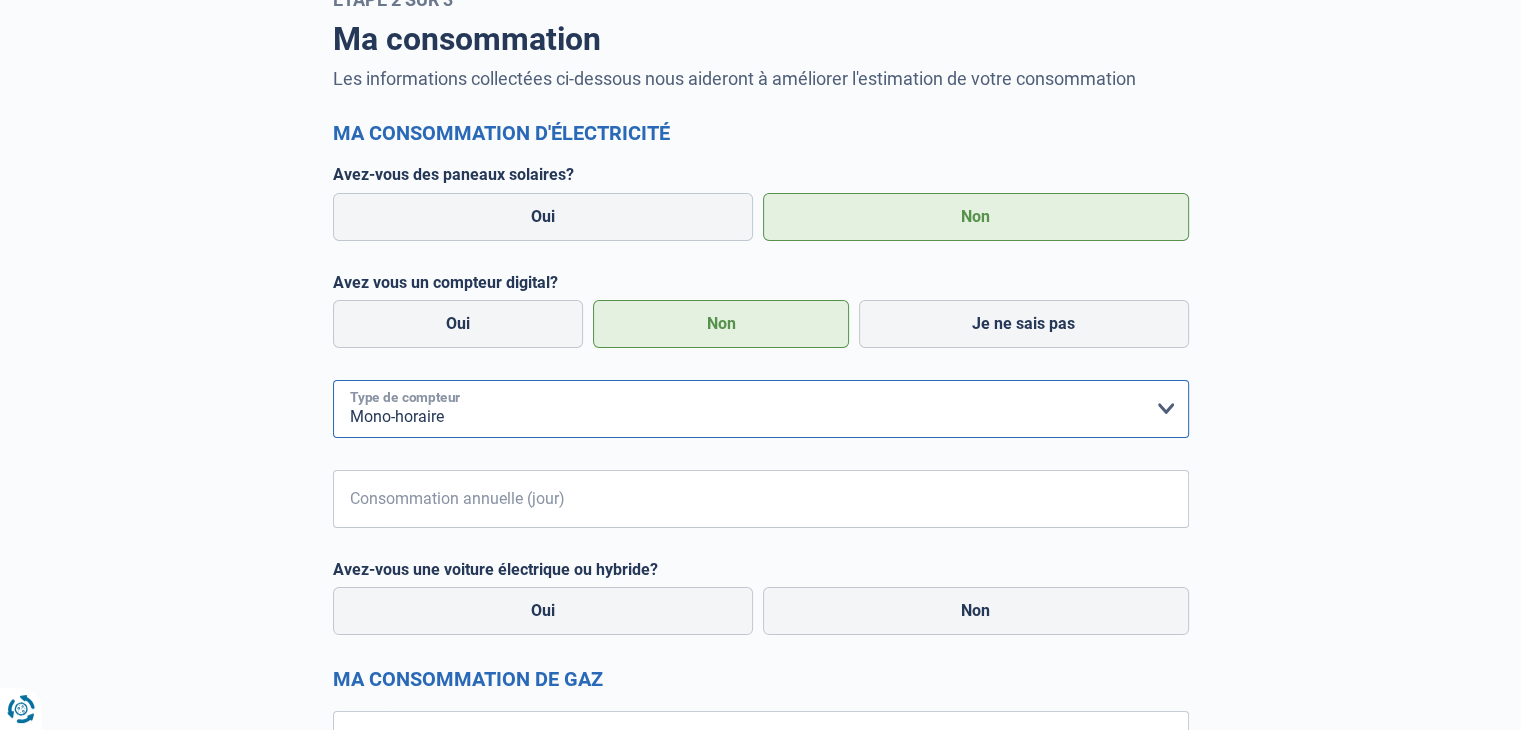 click on "form.selectOption Mono-horaire Bi-horaire Mono-horaire + exclusif nuit Bi-horaire + exclusif nuit Je ne sais pas" at bounding box center [761, 409] 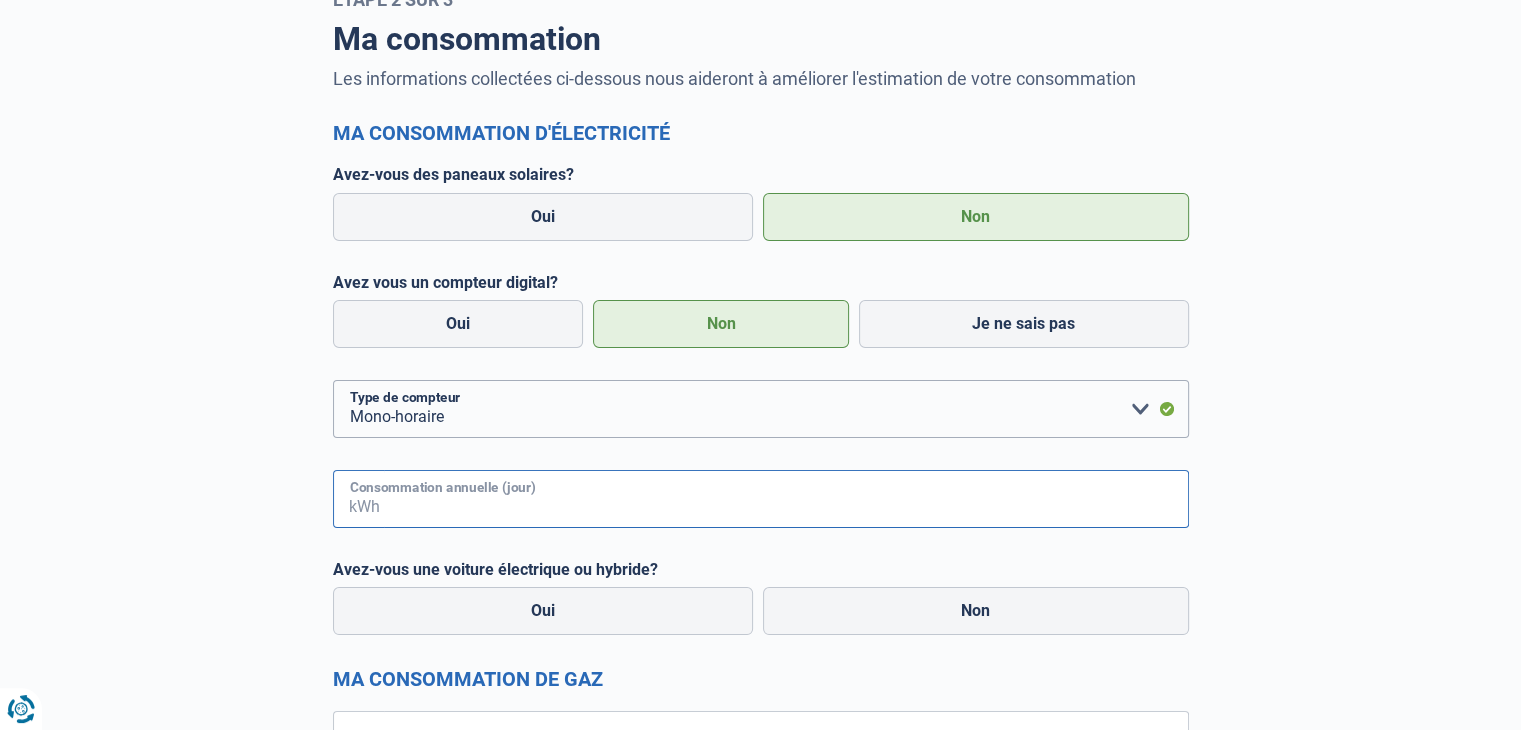 click on "Consommation annuelle (jour)" at bounding box center [786, 499] 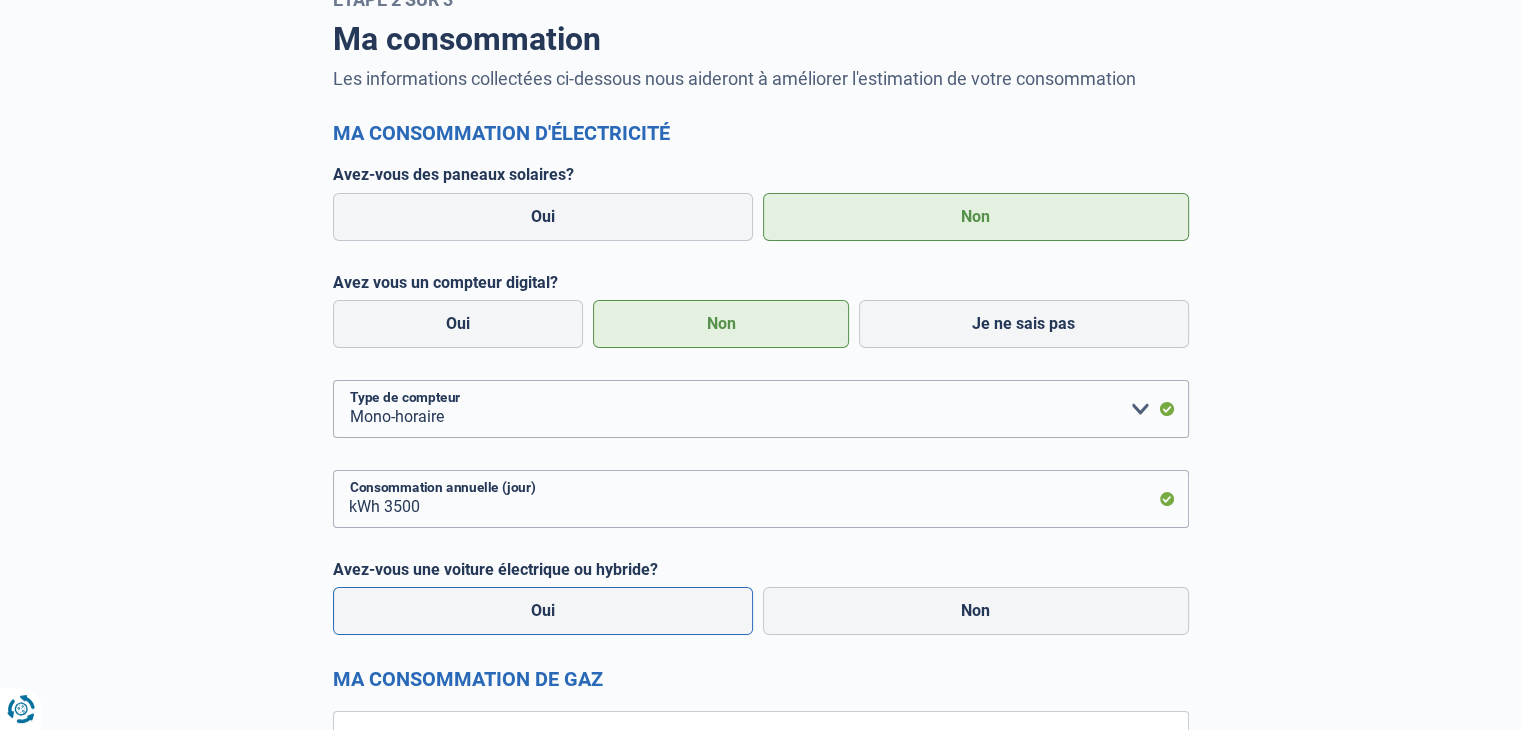 click on "Oui" at bounding box center (543, 611) 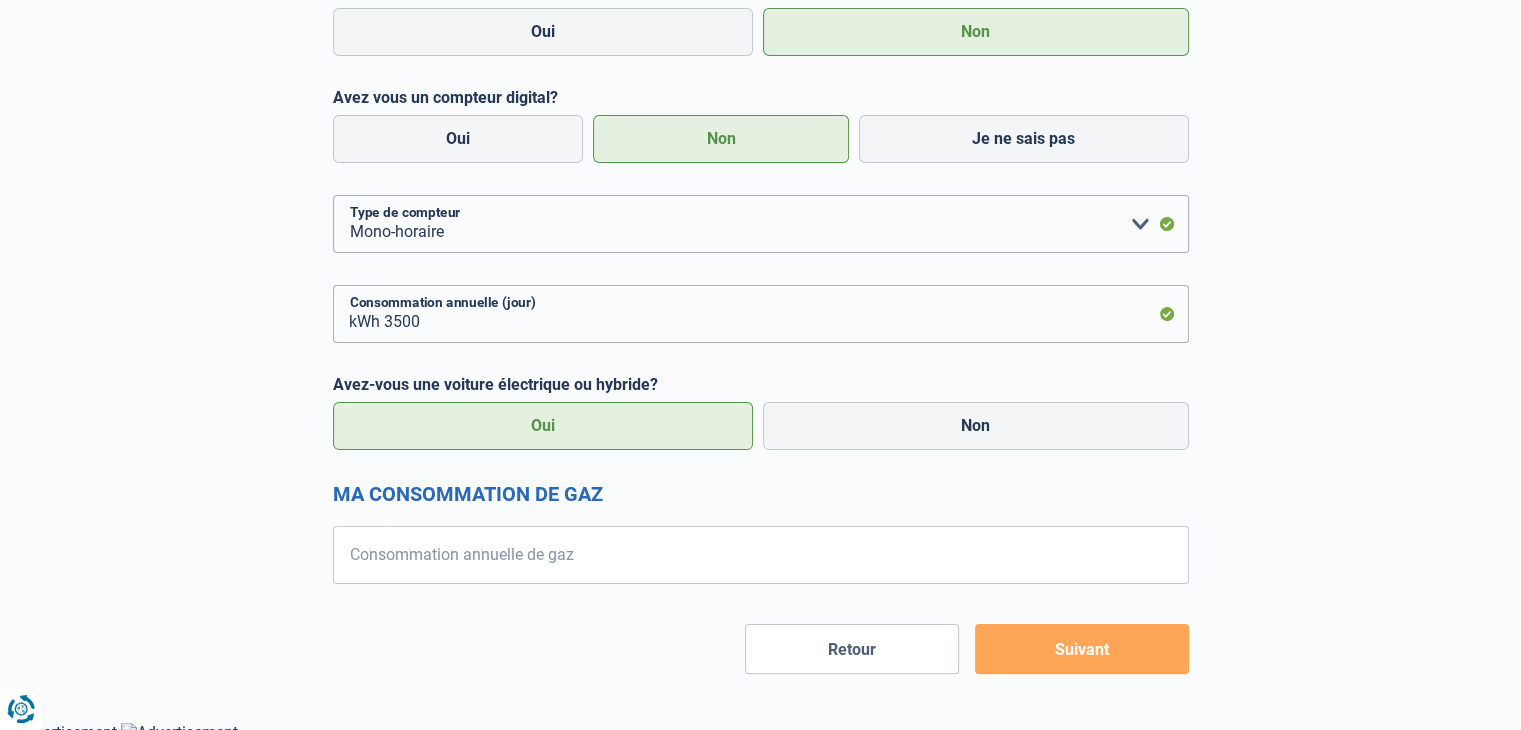 scroll, scrollTop: 320, scrollLeft: 0, axis: vertical 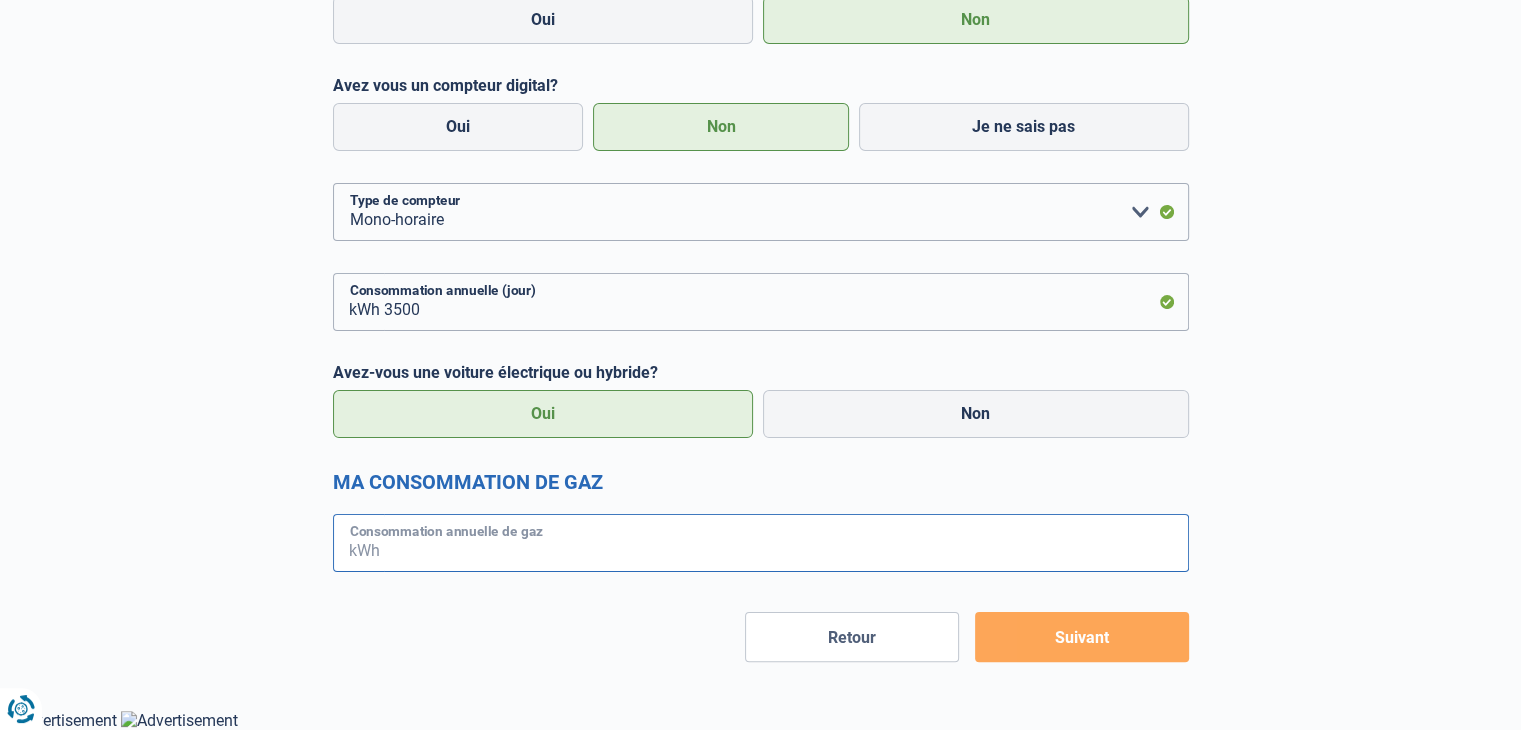 click on "Consommation annuelle de gaz" at bounding box center [786, 543] 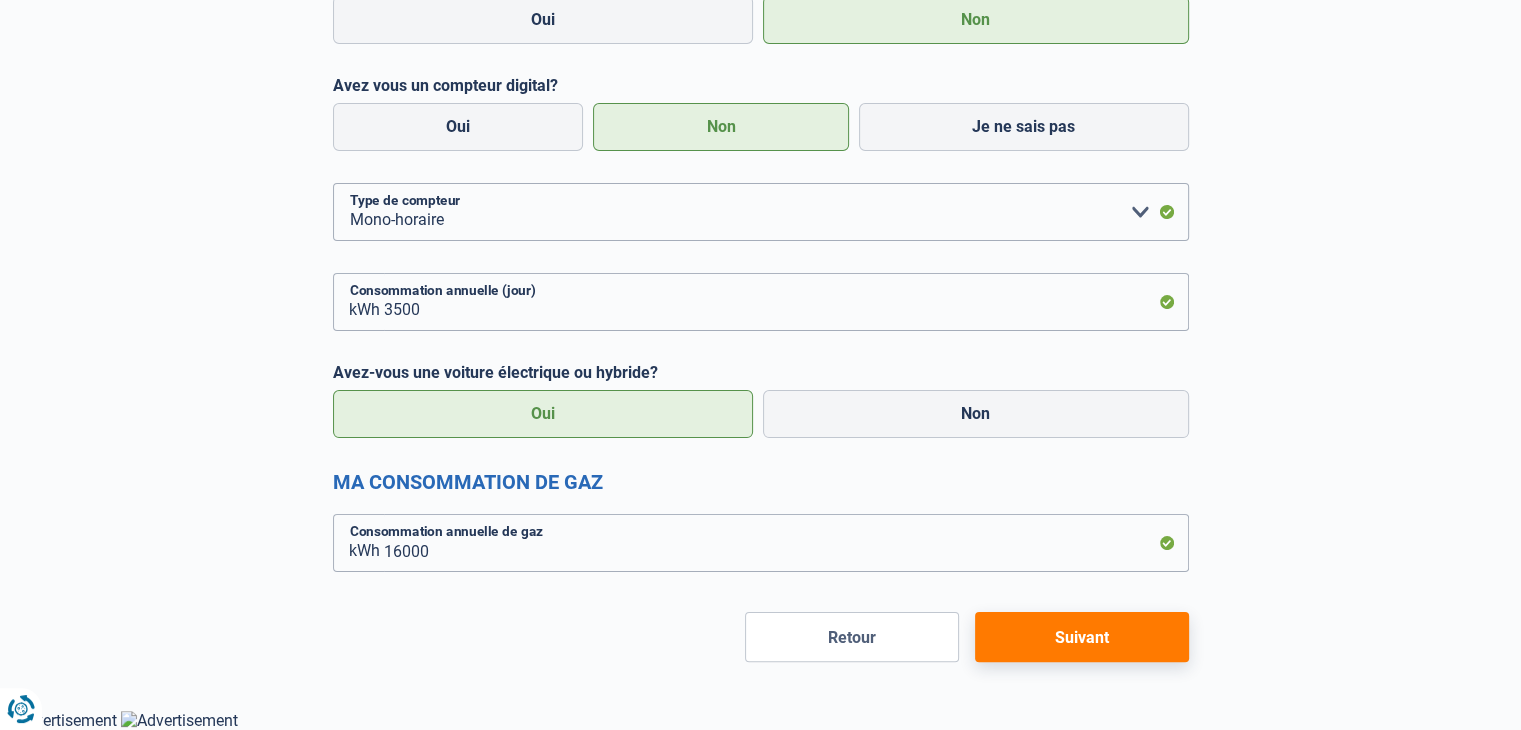 click on "Suivant" at bounding box center [1082, 637] 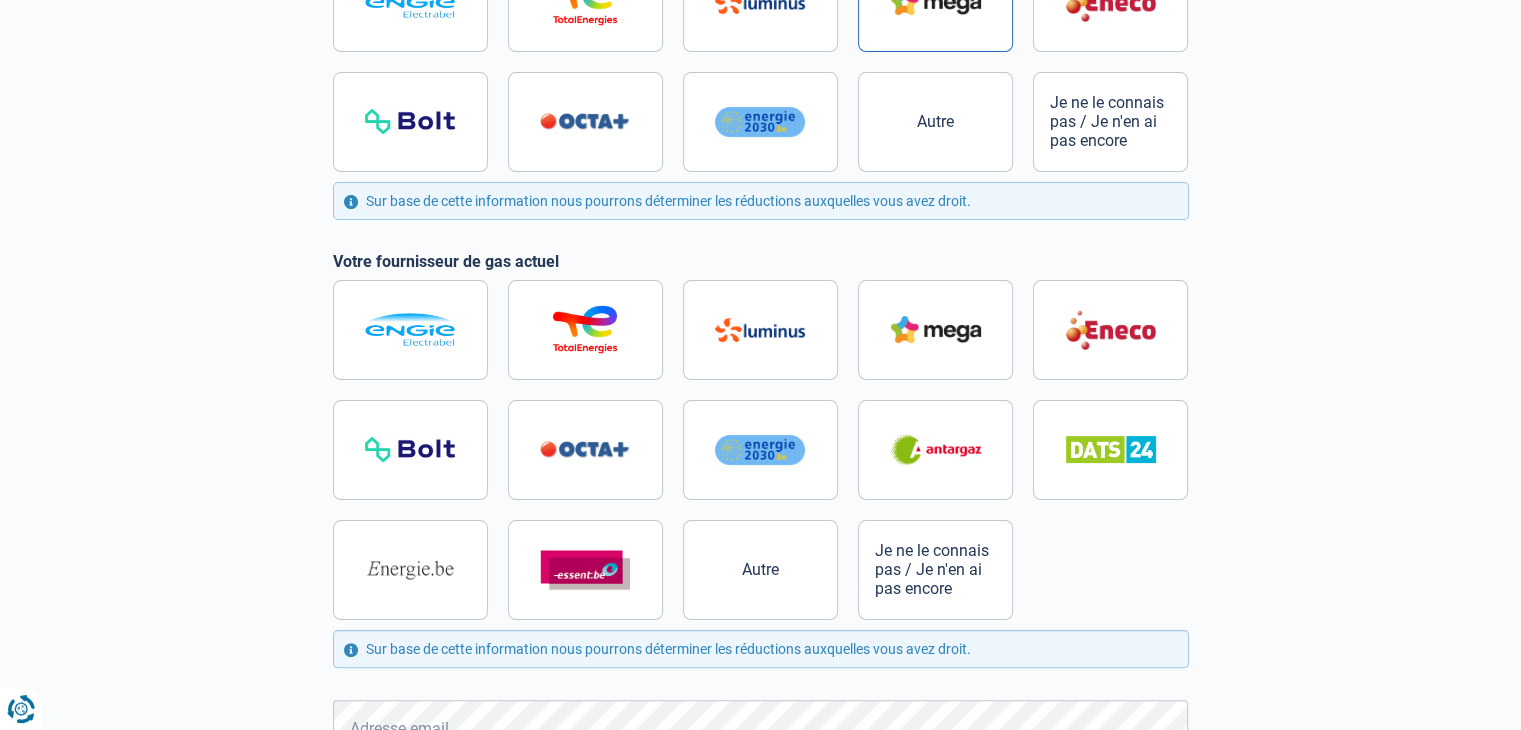 click at bounding box center [935, 2] 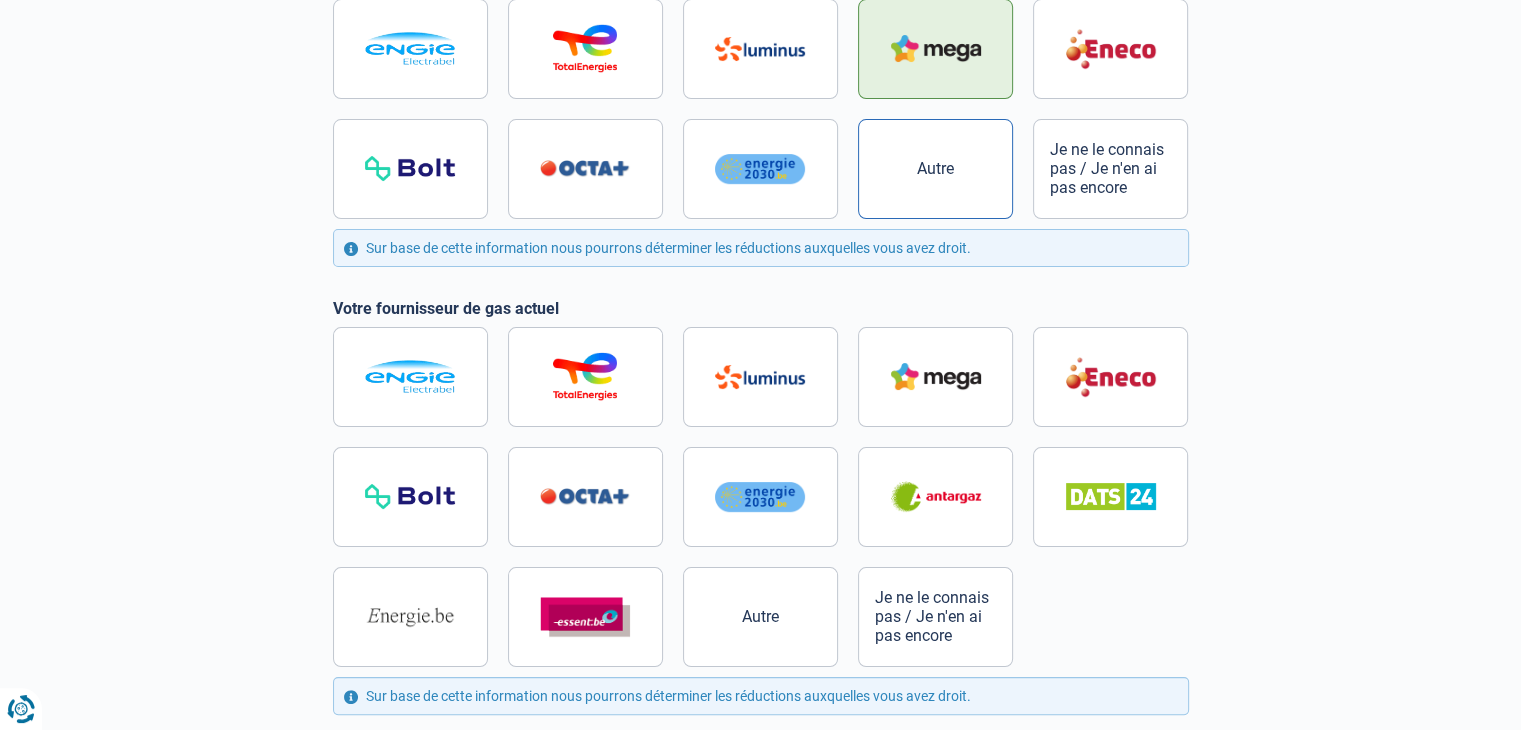 scroll, scrollTop: 272, scrollLeft: 0, axis: vertical 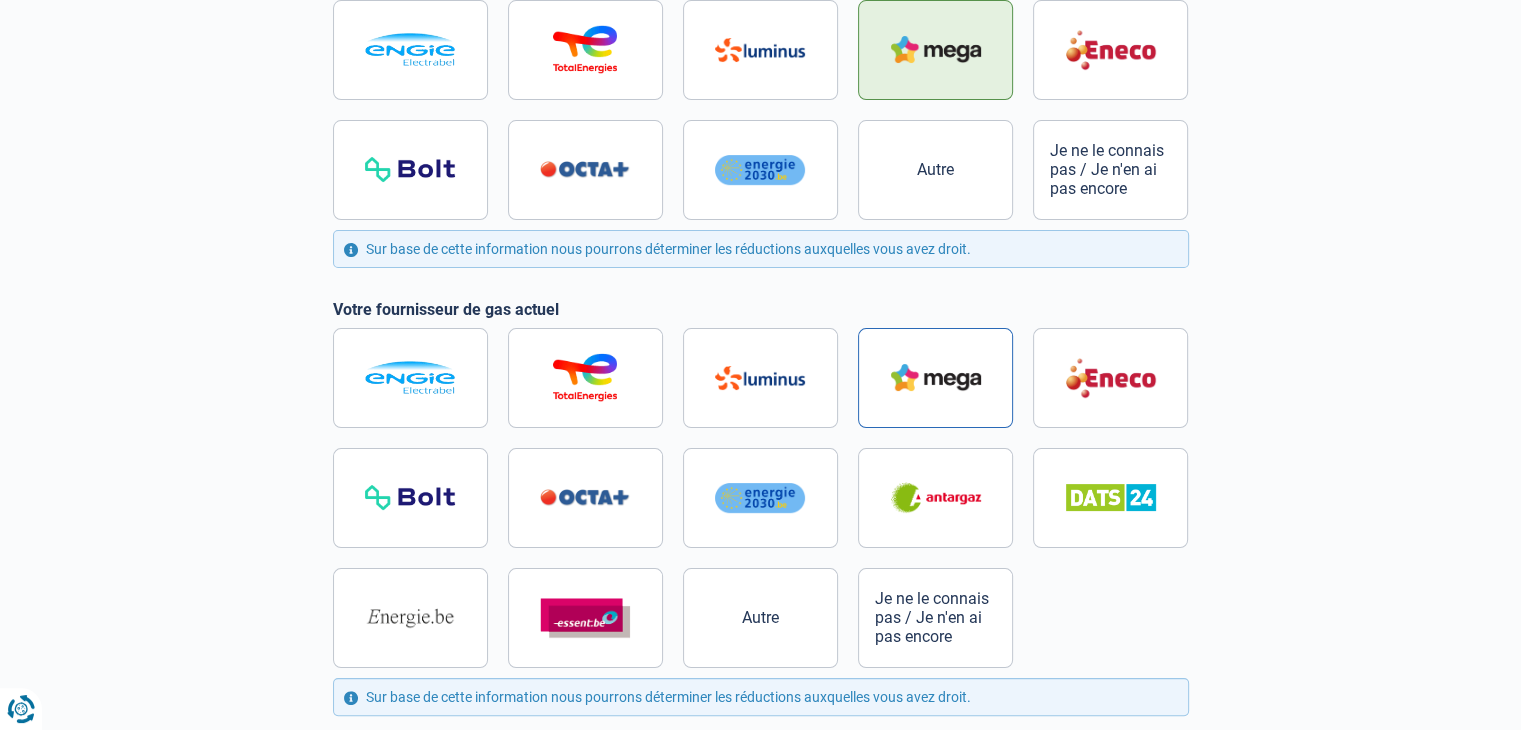 click at bounding box center (936, 377) 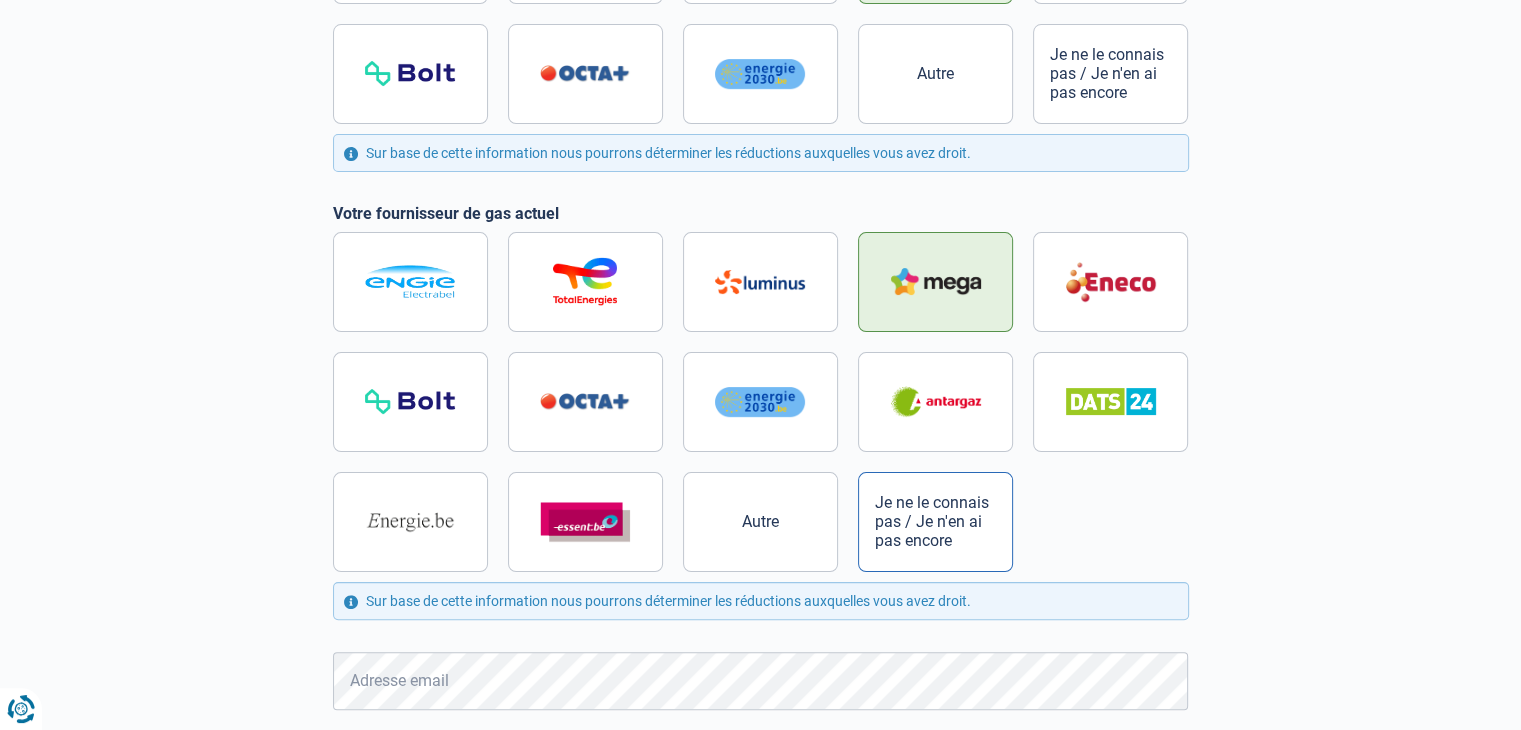 scroll, scrollTop: 472, scrollLeft: 0, axis: vertical 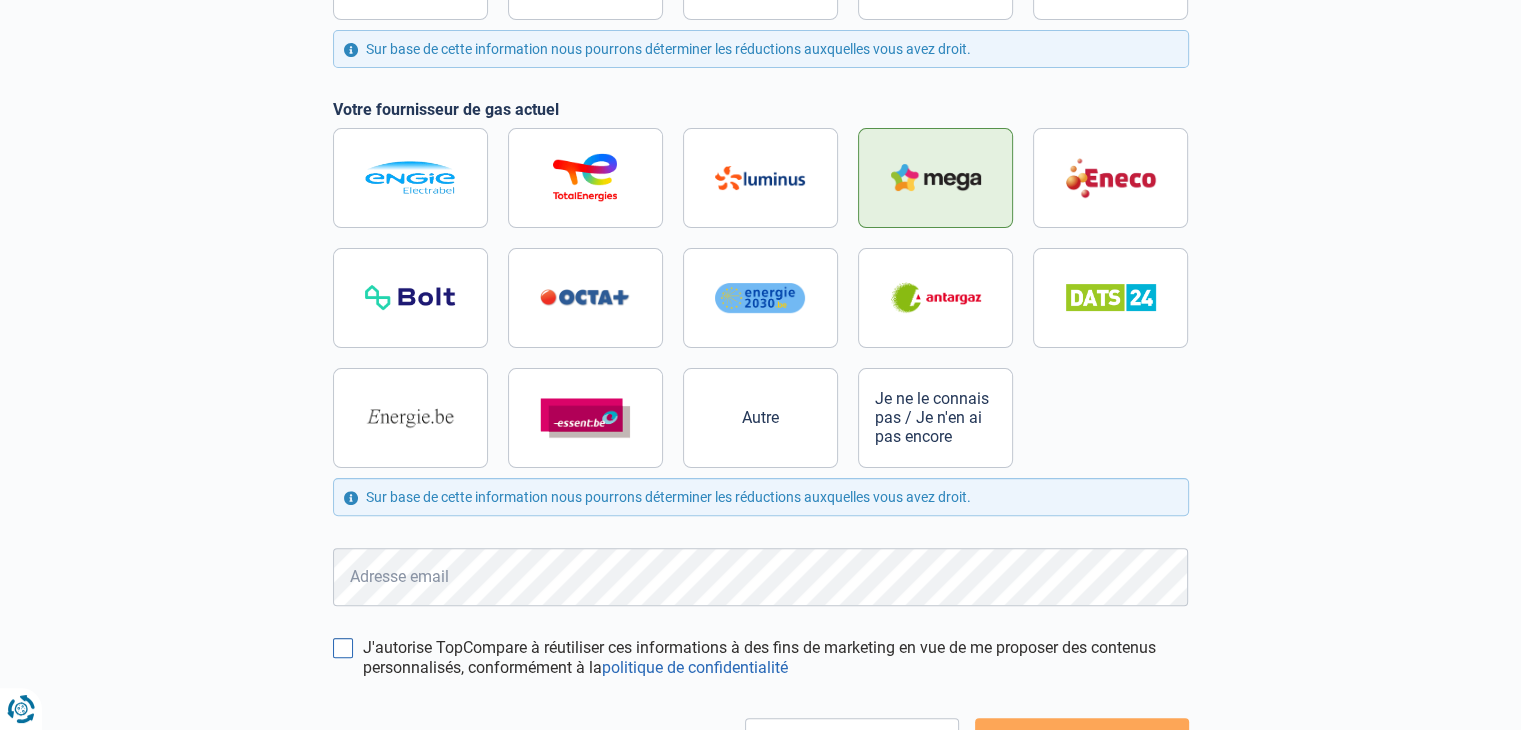 click on "J'autorise TopCompare à réutiliser ces informations à des fins de marketing en vue de me proposer des contenus personnalisés, conformément à la   politique de confidentialité" at bounding box center [343, 648] 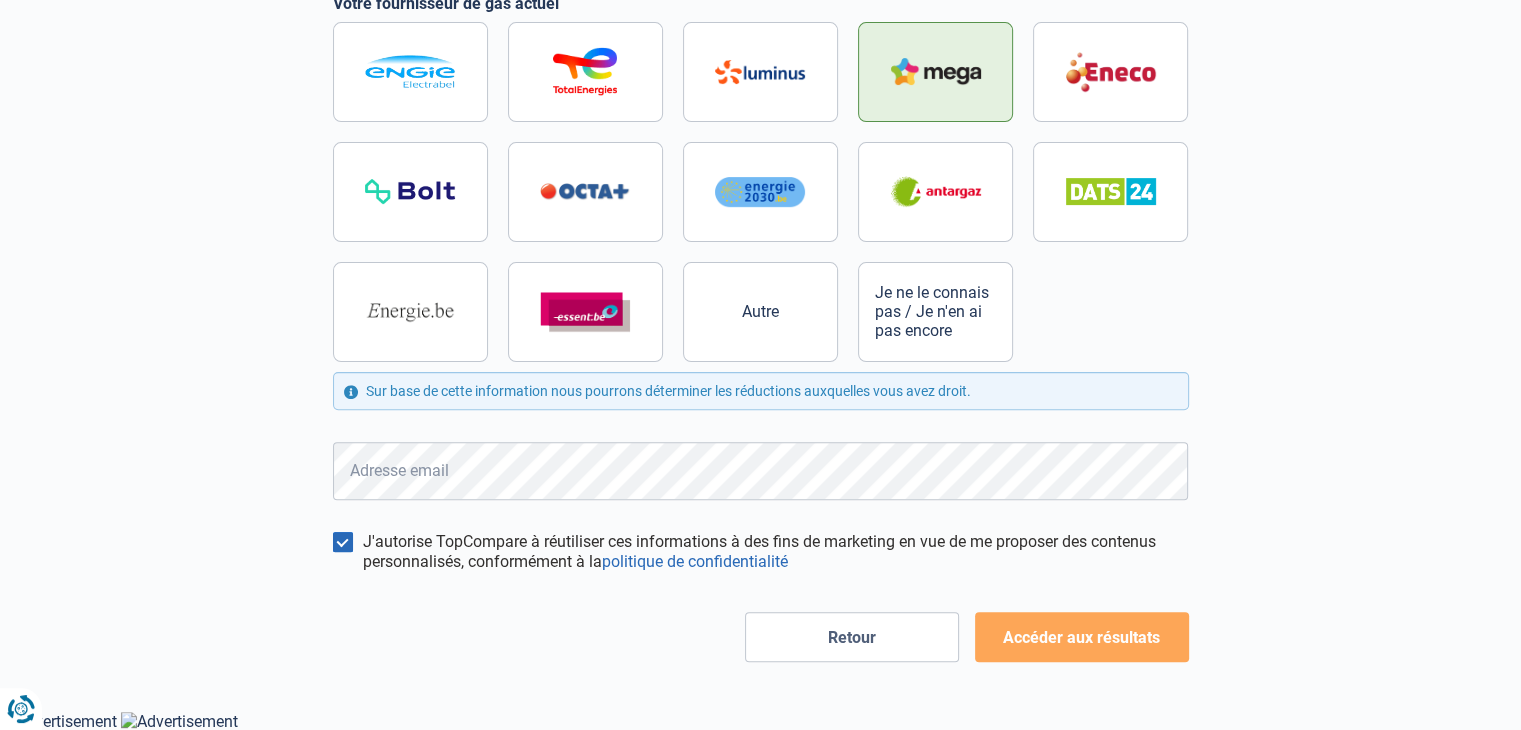 click on "Accéder aux résultats" at bounding box center (1082, 637) 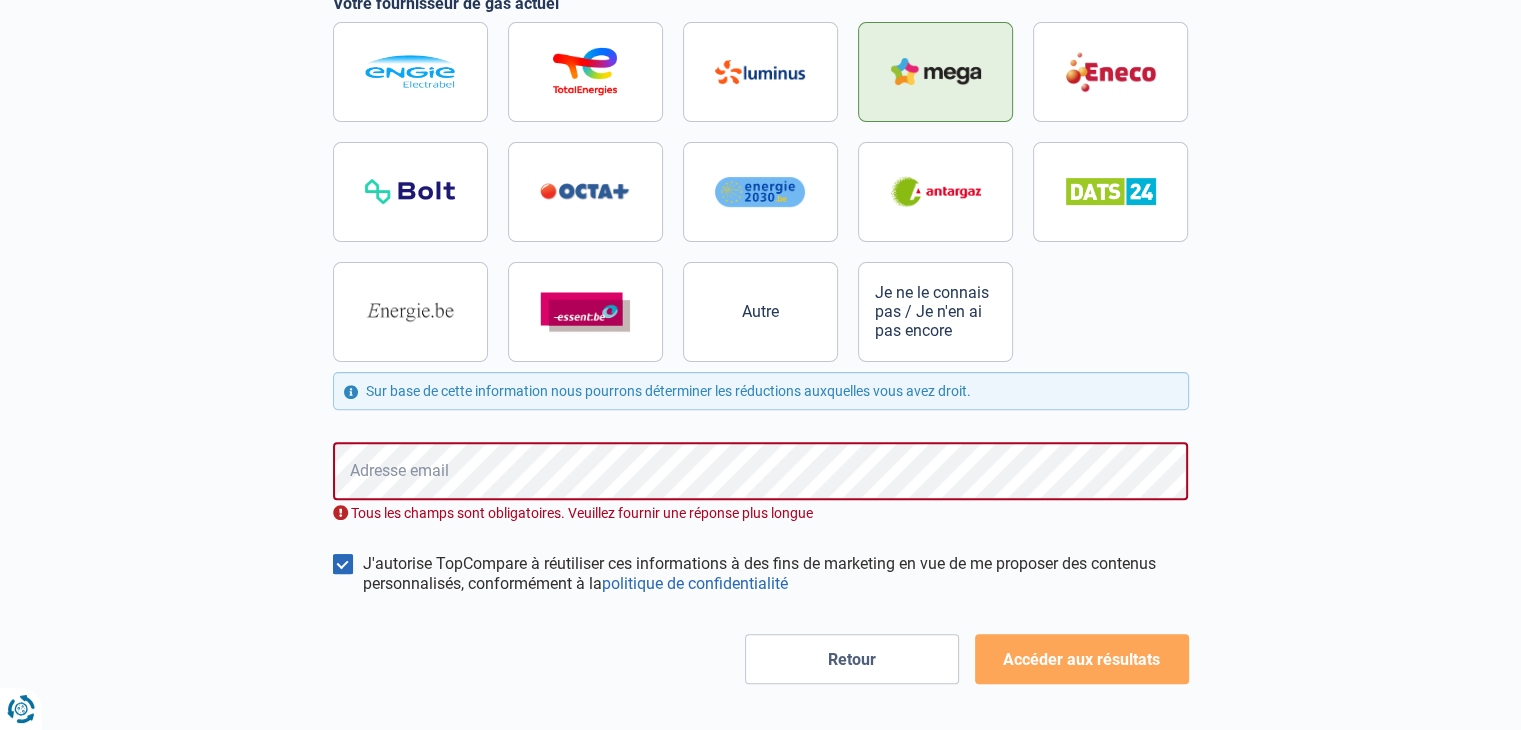 scroll, scrollTop: 600, scrollLeft: 0, axis: vertical 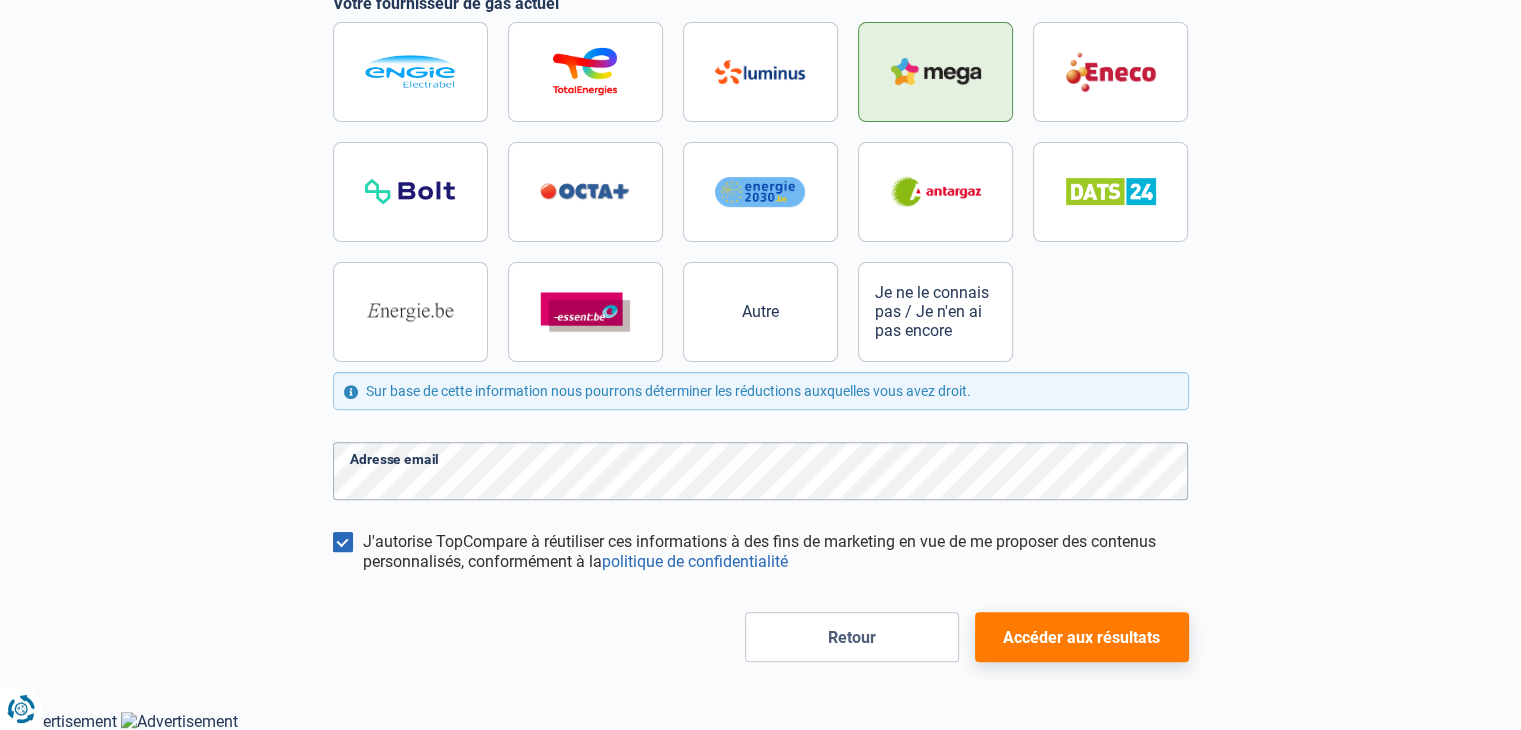 click on "Vous avez le contrôle de vos données
Nous utilisons des cookies, tout comme nos partenaires commerciaux, afin de collecter des informations sur vous à des fins diverses, notamment :
En cliquant sur « Accepter », vous donnez votre consentement à toutes les fins énoncées. Vous pouvez également choisir de spécifier les finalités auxquelles vous souhaitez donner votre consentement. Pour ce faire, il vous suffit de cocher la case située à côté de la finalité et d’appuyer sur « Enregistrer les paramètres ».
Vous pouvez à tout moment révoquer votre consentement en cliquant sur la petite icône située dans le coin inférieur gauche du site Internet. En savoir plus sur les cookies
Politique de confidentialité de Google
Service:" at bounding box center [760, 76] 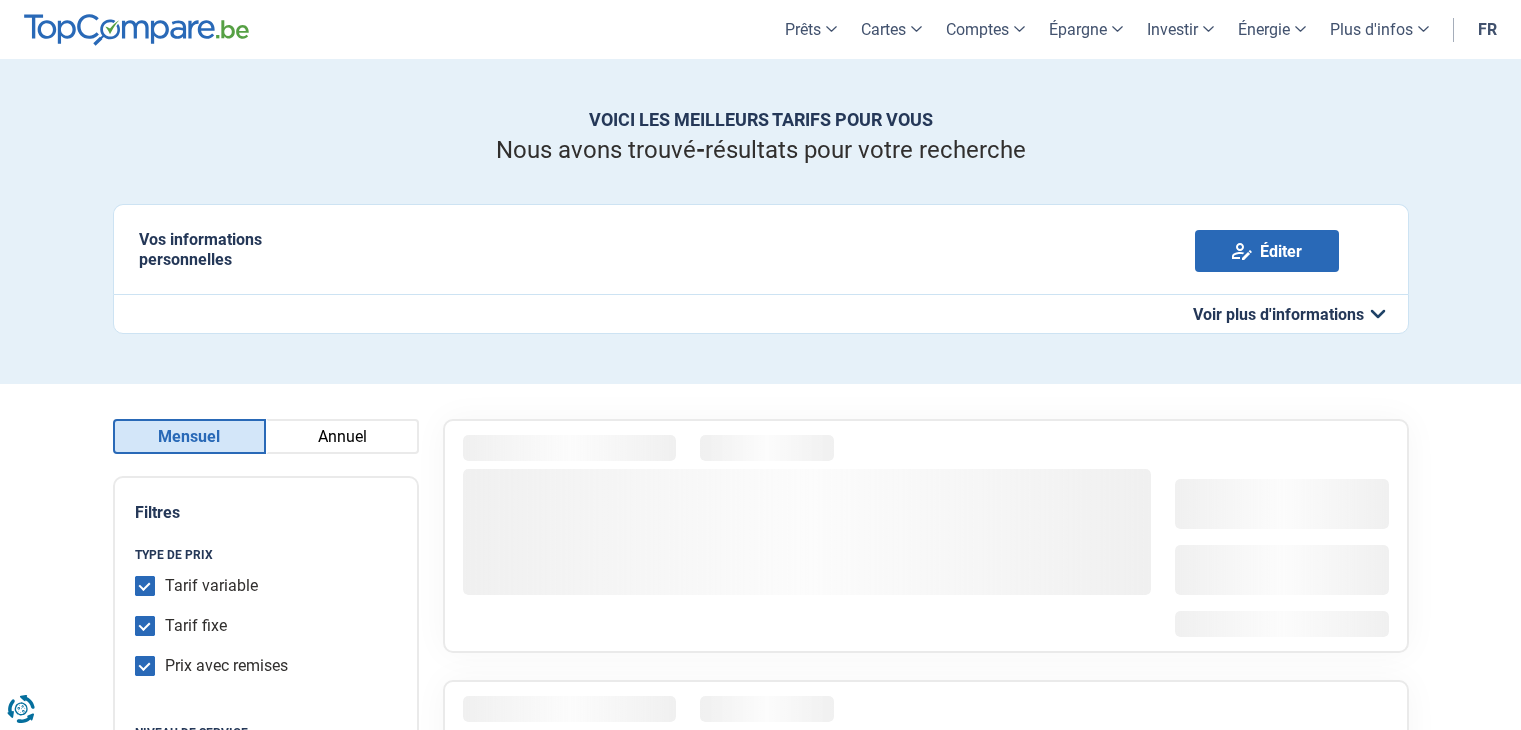 scroll, scrollTop: 0, scrollLeft: 0, axis: both 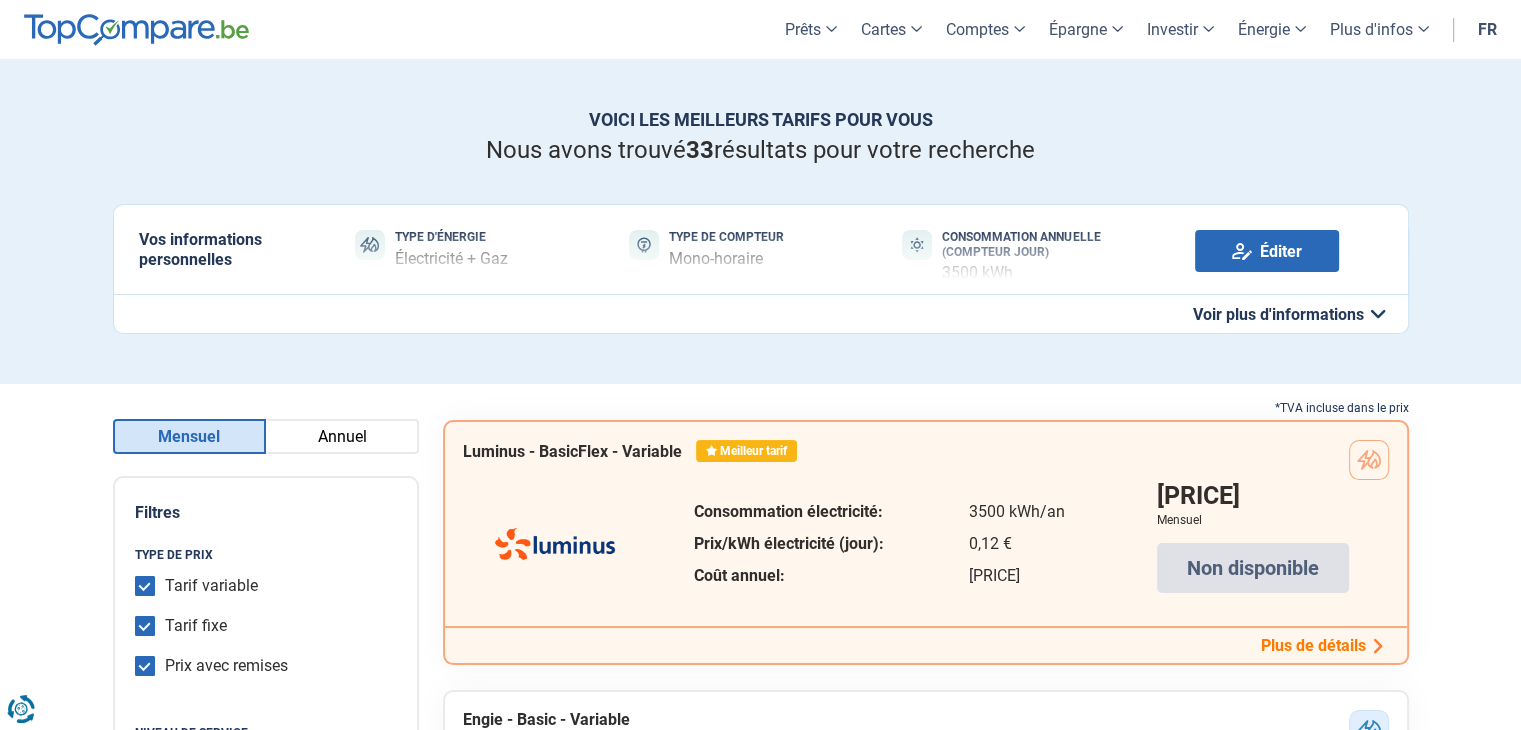 click on "Annuel" at bounding box center (342, 436) 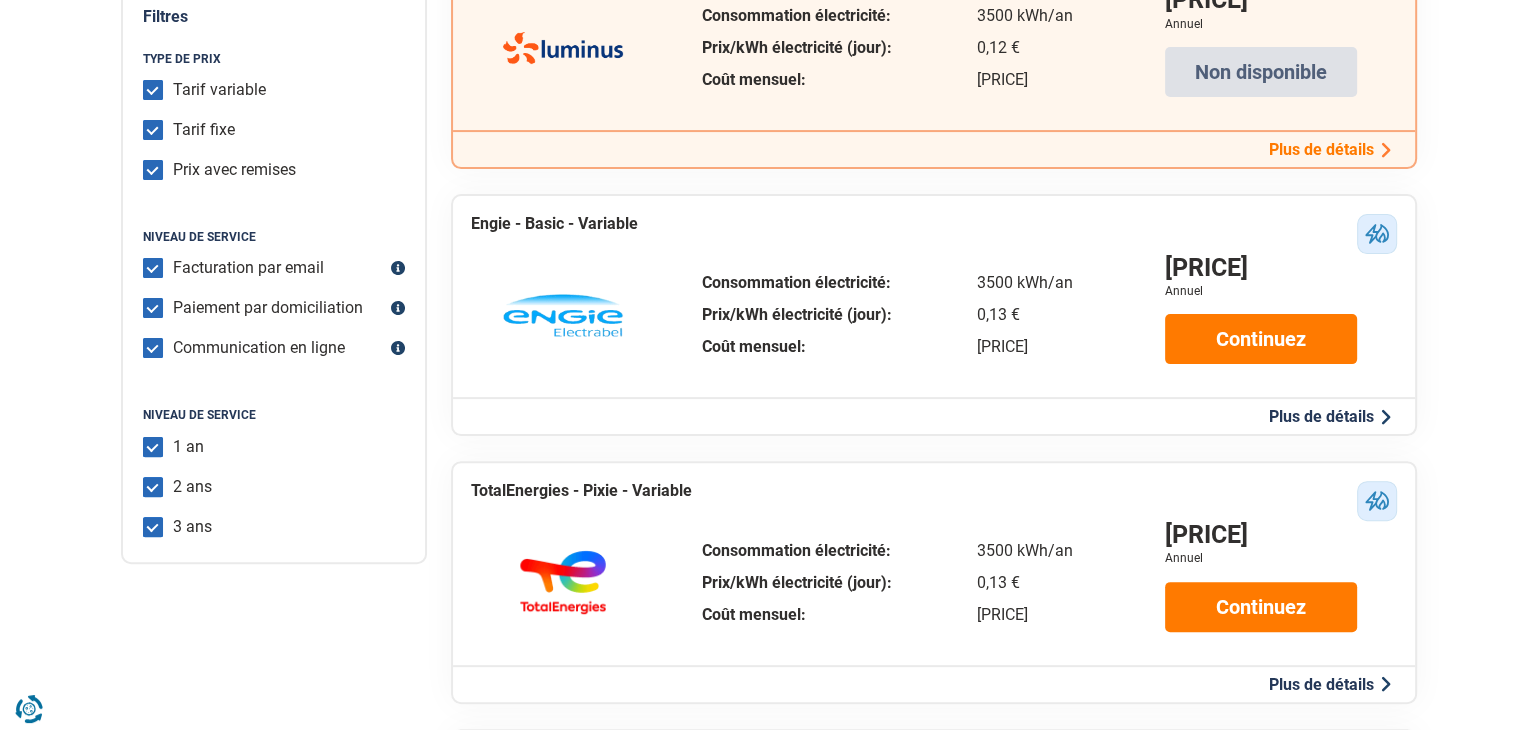 scroll, scrollTop: 500, scrollLeft: 0, axis: vertical 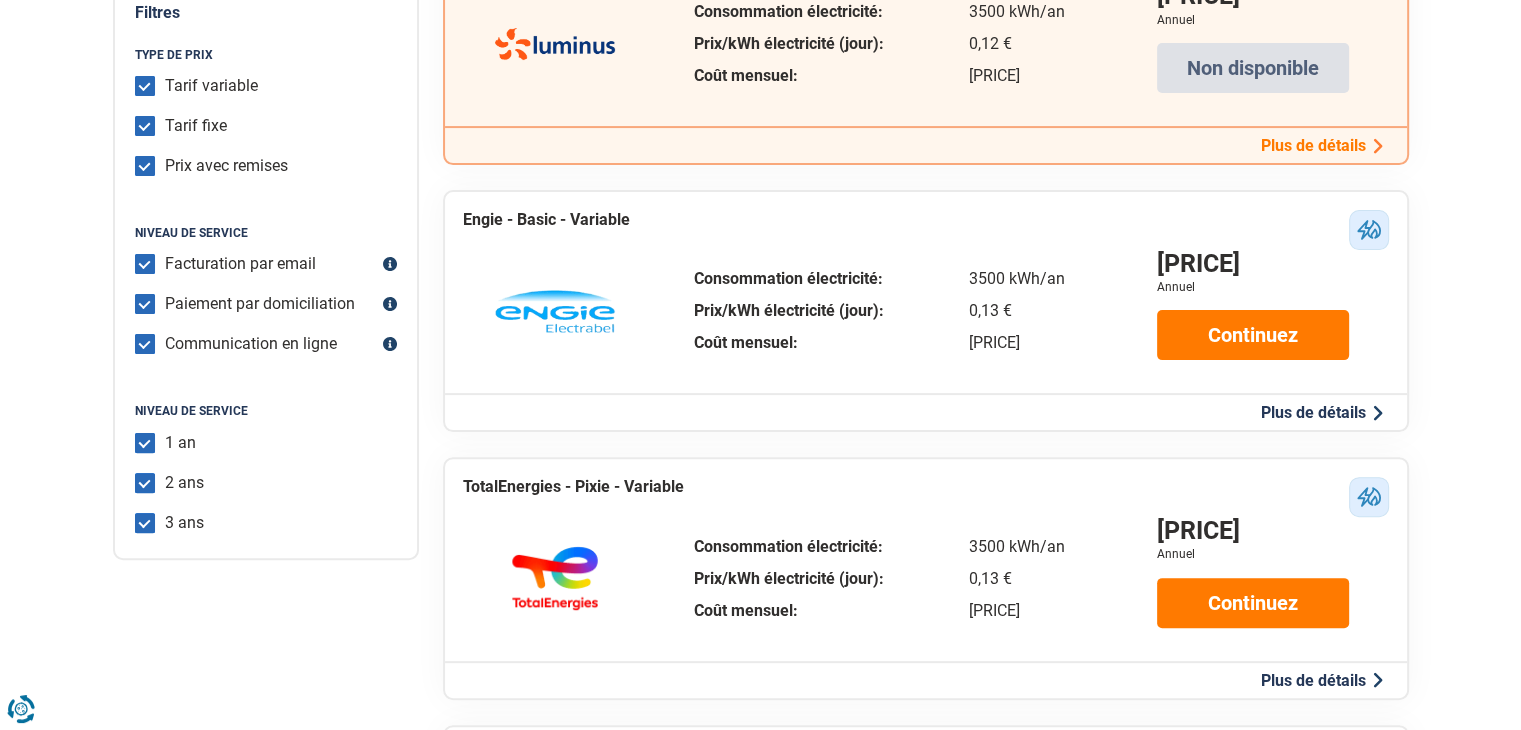 click on "Plus de détails" at bounding box center (1322, 412) 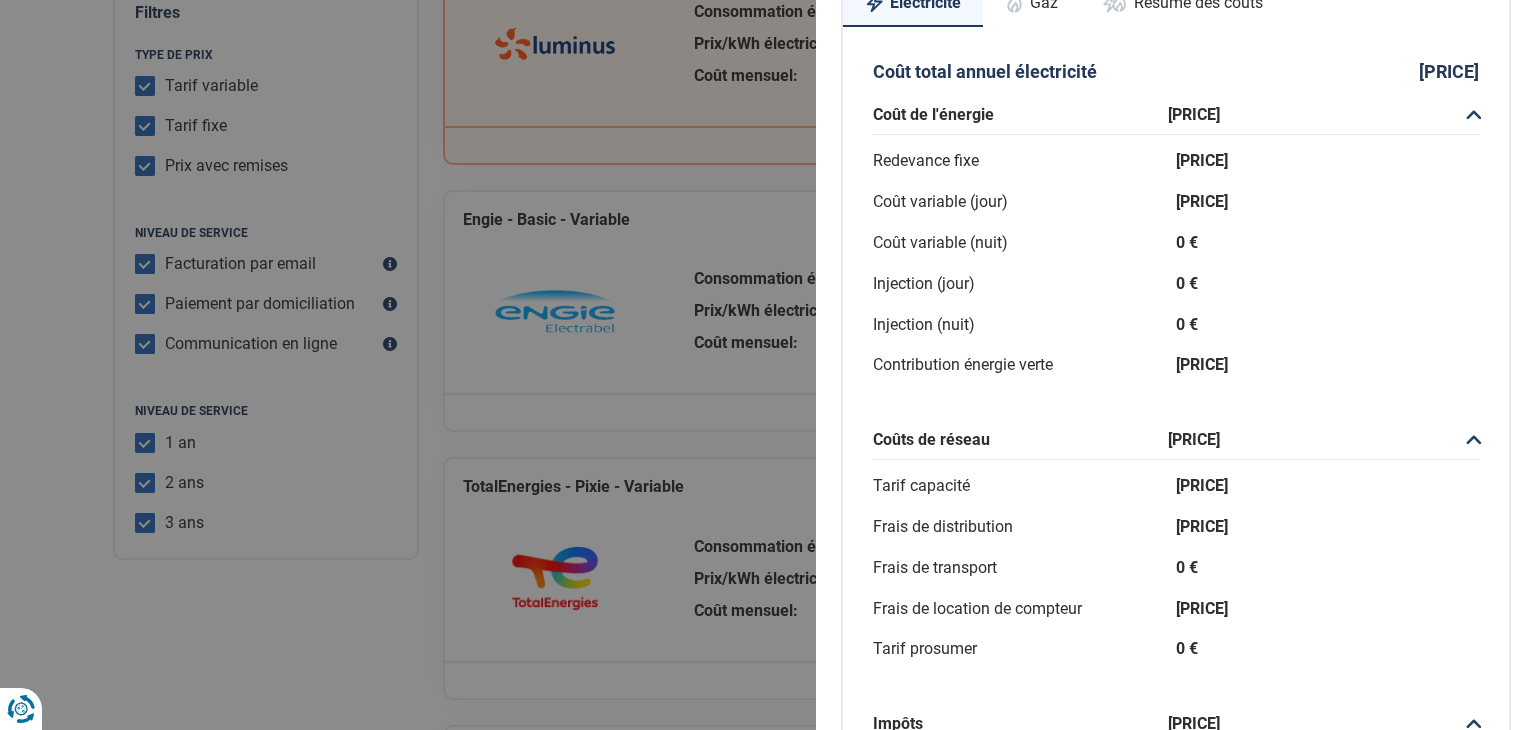 scroll, scrollTop: 0, scrollLeft: 0, axis: both 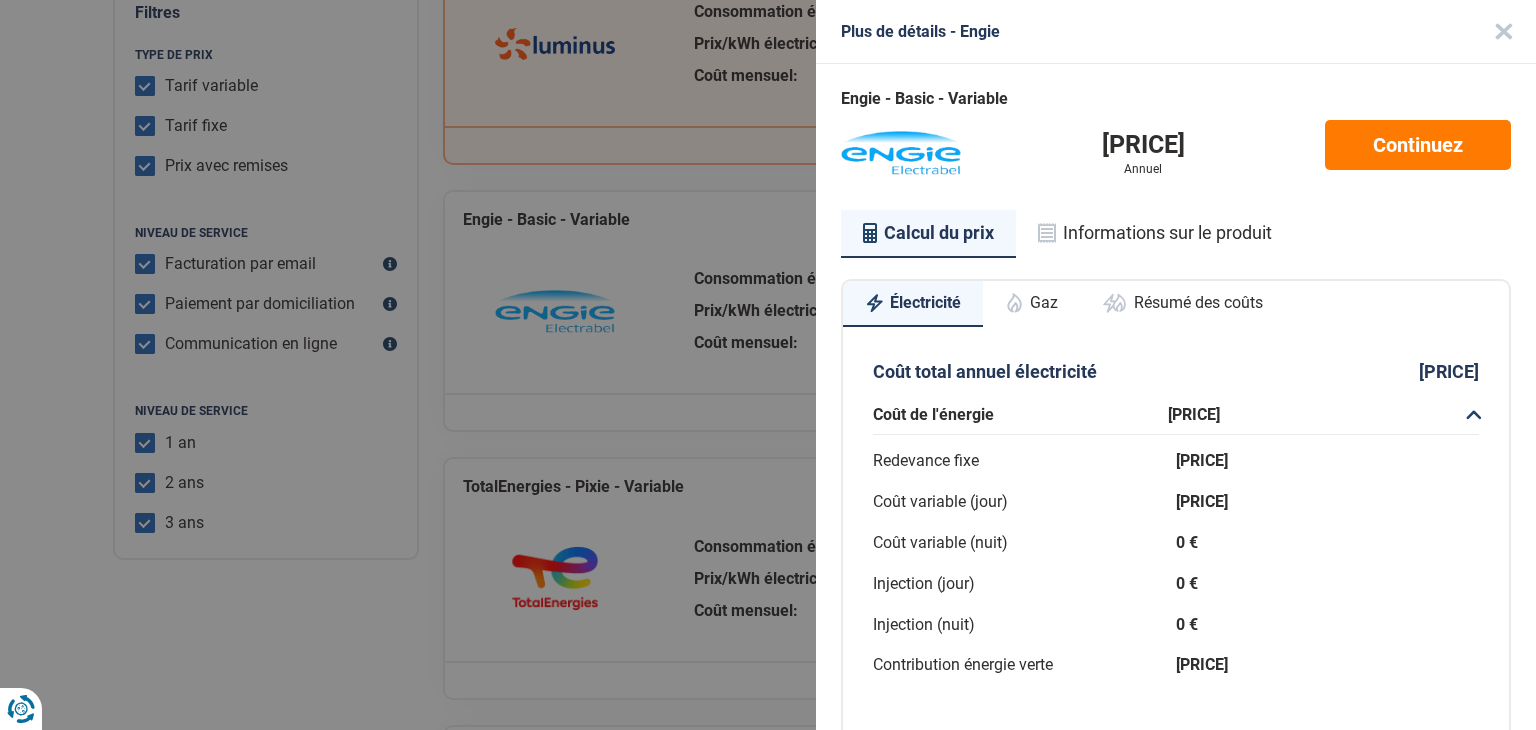 click on "Gaz" at bounding box center [1031, 303] 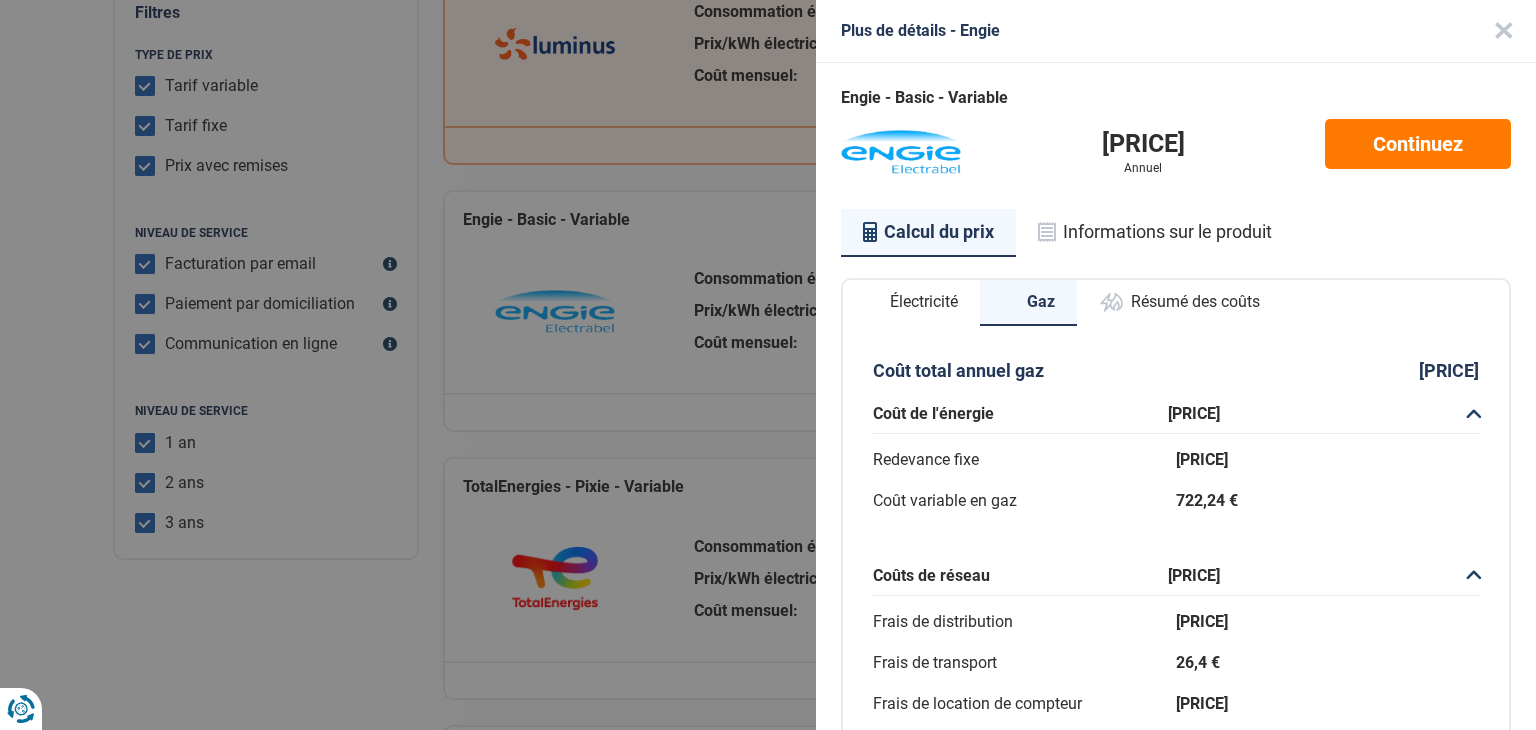 scroll, scrollTop: 0, scrollLeft: 0, axis: both 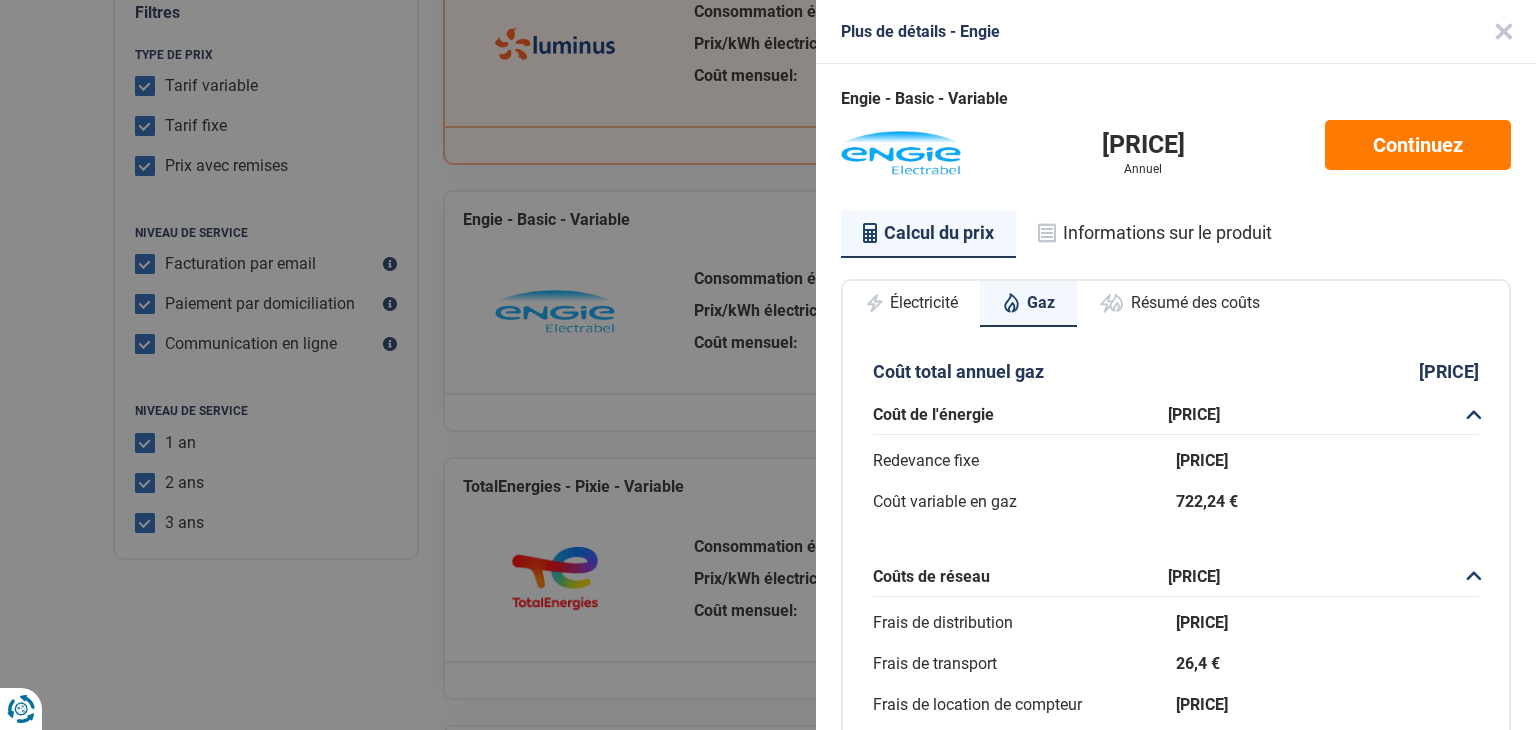 click on "Informations sur le produit" at bounding box center (1155, 233) 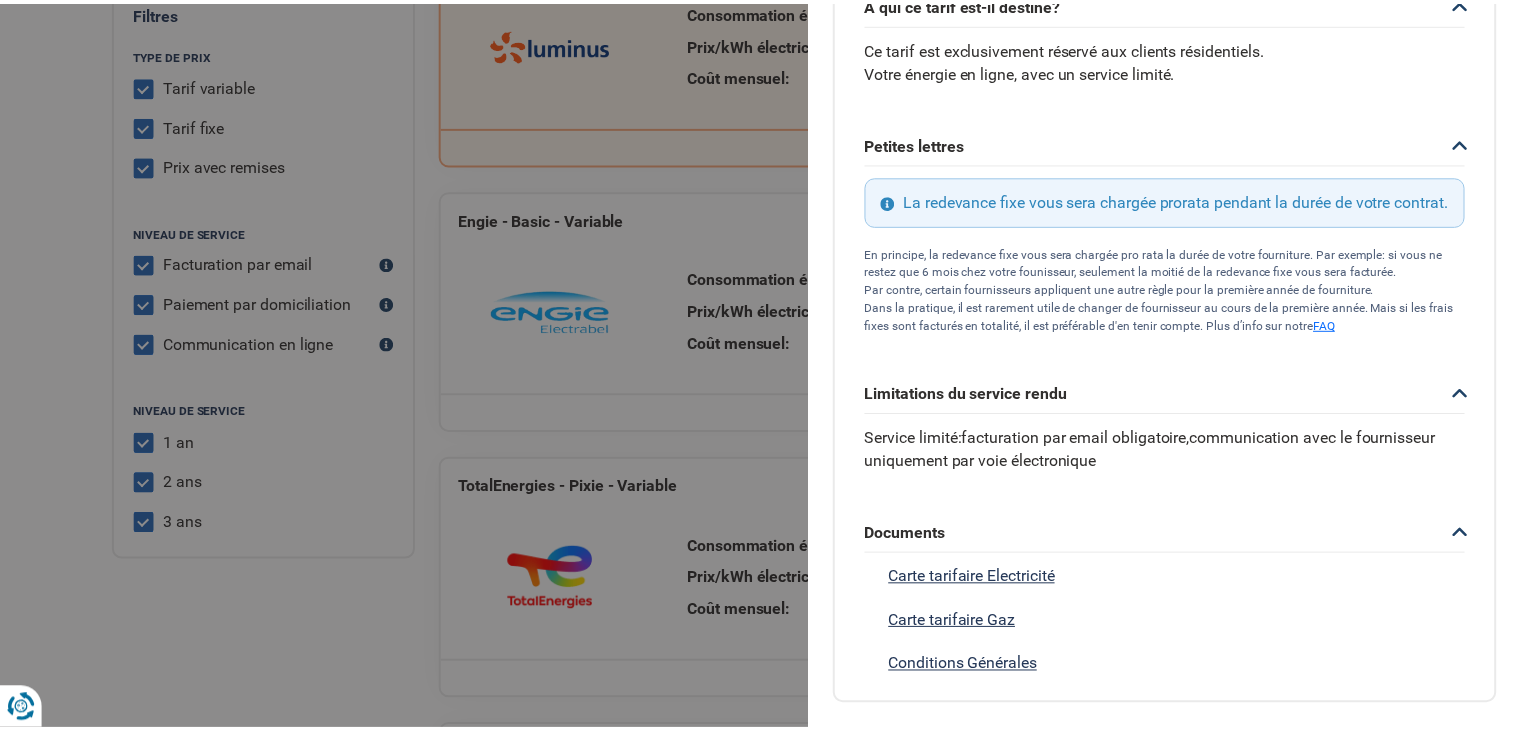 scroll, scrollTop: 751, scrollLeft: 0, axis: vertical 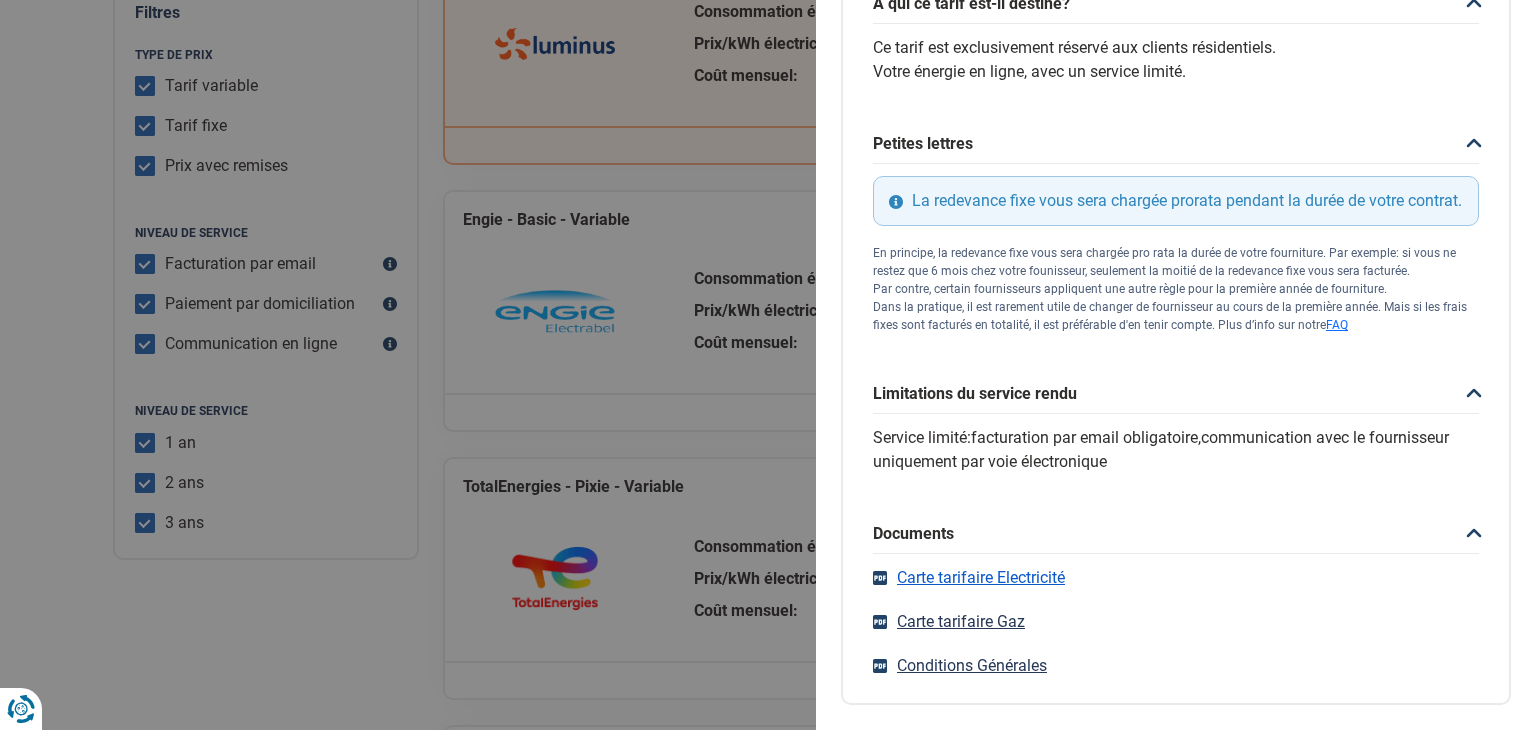 click on "Carte tarifaire Electricité" at bounding box center [1176, 578] 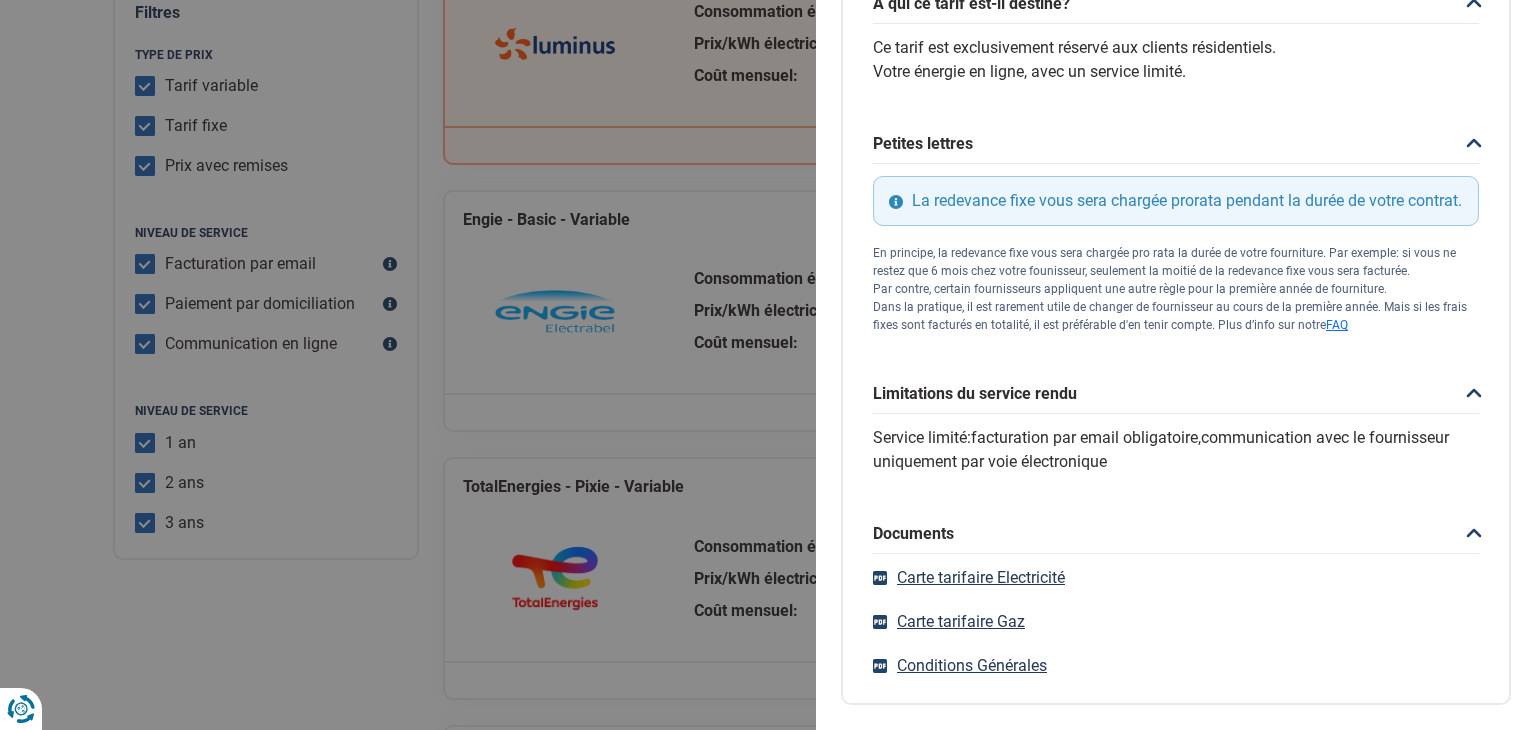 click on "Plus de détails - Engie Engie - Basic - Variable [PRICE] Annuel Continuez Calcul du prix Informations sur le produit Électricité Gaz Résumé des coûts Coût total annuel électricité [PRICE] Coût de l'énergie [PRICE] Redevance fixe [PRICE] Coût variable (jour) [PRICE] Coût variable (nuit) [PRICE] Injection (jour) [PRICE] Injection (nuit) [PRICE] Contribution énergie verte [PRICE] Coûts de réseau [PRICE] Tarif capacité [PRICE] Frais de distribution [PRICE] Frais de transport [PRICE] Frais de location de compteur [PRICE] Tarif prosumer [PRICE] Impôts [PRICE] Cotisation sur l'énergie [PRICE] Accise fédérale [PRICE] Obligations de service public [PRICE] Redevance de raccordement [PRICE] Contribution au Energiefonds [PRICE] Coût total annuel gaz [PRICE] Coût de l'énergie [PRICE] Redevance fixe [PRICE] Coût variable en gaz [PRICE] Coûts de réseau [PRICE] Frais de distribution [PRICE] Frais de transport [PRICE] [PRICE]" at bounding box center (768, 365) 